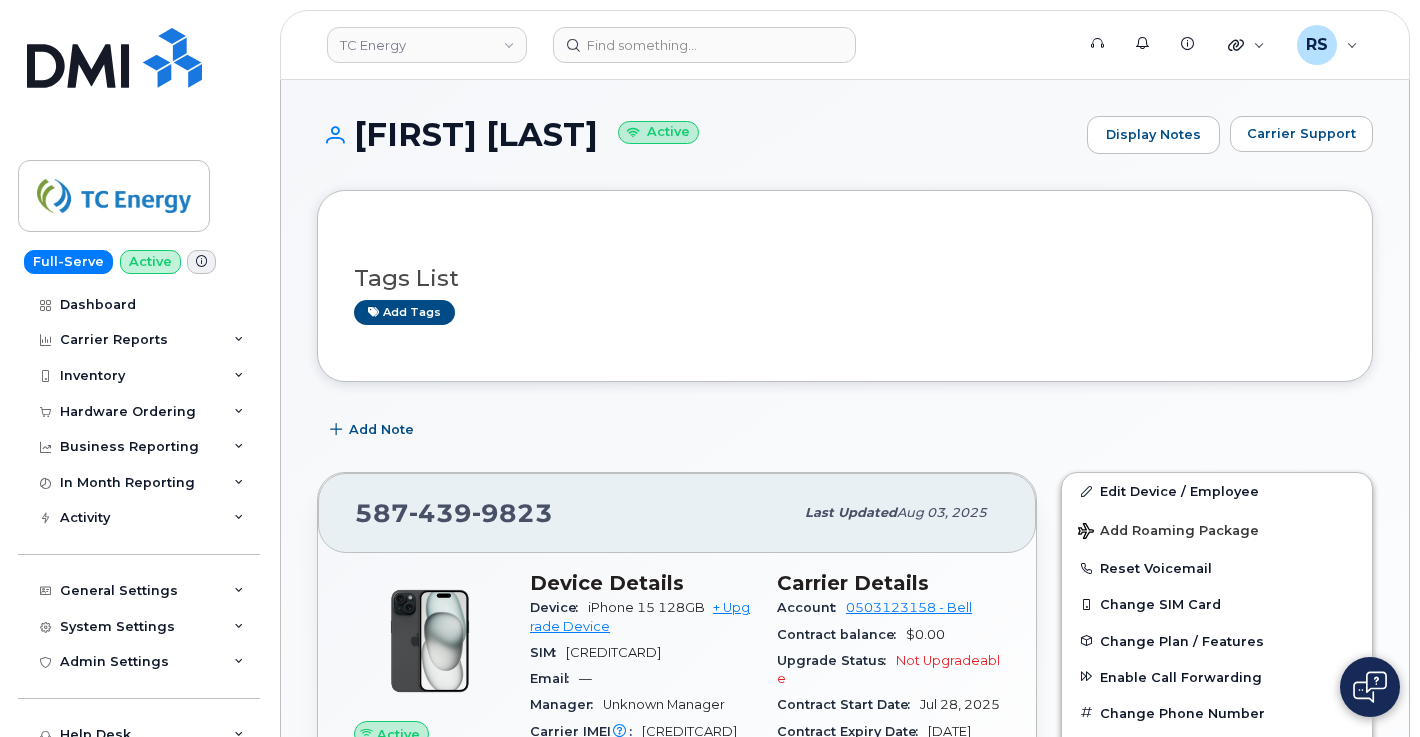 scroll, scrollTop: 200, scrollLeft: 0, axis: vertical 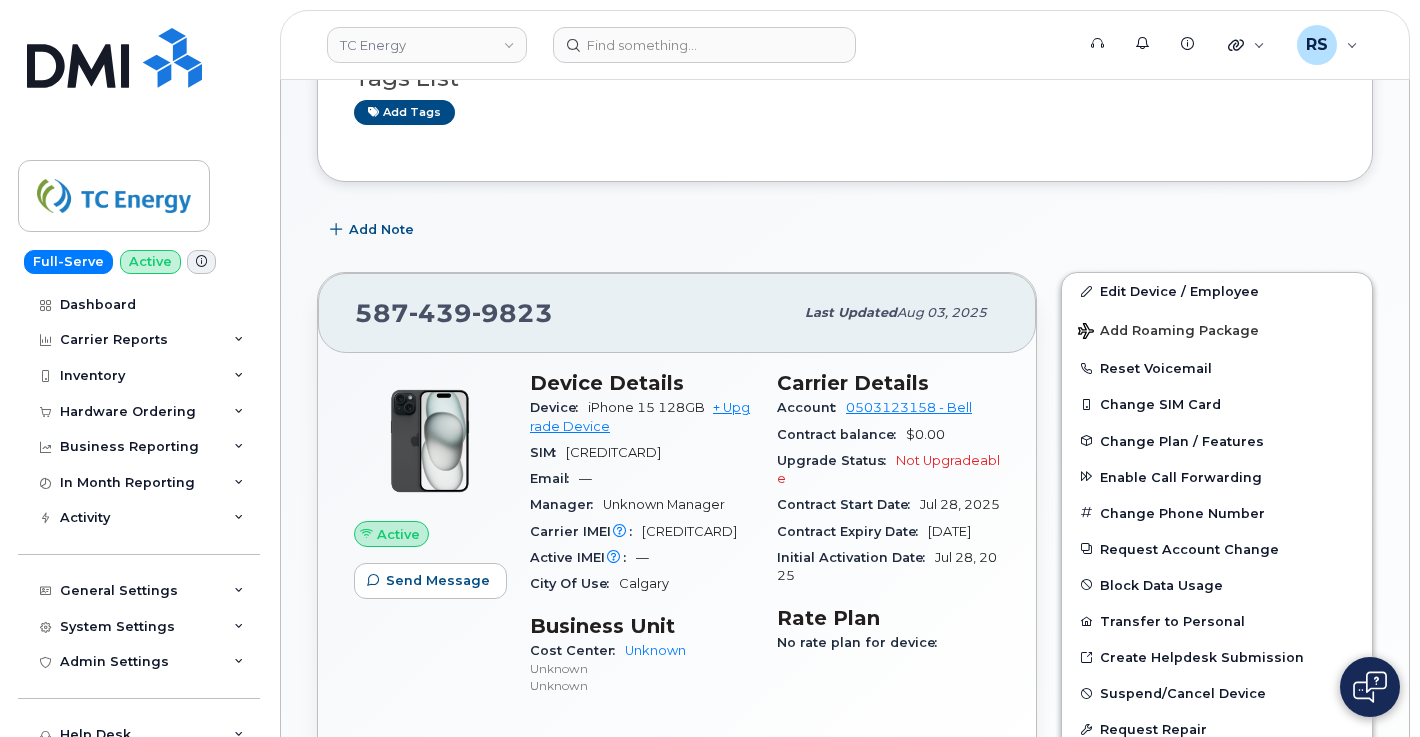 click on "Full-Serve Active Dashboard Carrier Reports Monthly Billing Data Daily Data Pooling Data Behavior Average Costing Executive Summary Accounting Roaming Reports Suspended Devices Suspension Candidates Custom Report Cost Variance Inventory Mobility Devices Data Conflicts Spare Hardware Import Hardware Ordering Overview Orders Orders Reporting Business Reporting Business Reporting Managerial Reports Individual Reports Business Unit Reports In Month Reporting Data Usage Data Pooling Data Blocks Activity Travel Requests Activity Log Device Status Updates Rate Plan Monitor General Settings My Account Locations Managers & Employees Delegations Usage Alerts Tags Data Pool Thresholds System Settings Accounting Codes Contacts Plans and Features Reporting Carrier Contracts Hardware Ordering Users Individual Users Admin Settings Integrations MDM/UEM Config Help Desk Roaming Data Block Dashboard Hardware Orders Repair Requests Device Status Updates Data Pools Data Pool Sources Managerial Disputes Customer Workflows General" at bounding box center [135, 368] 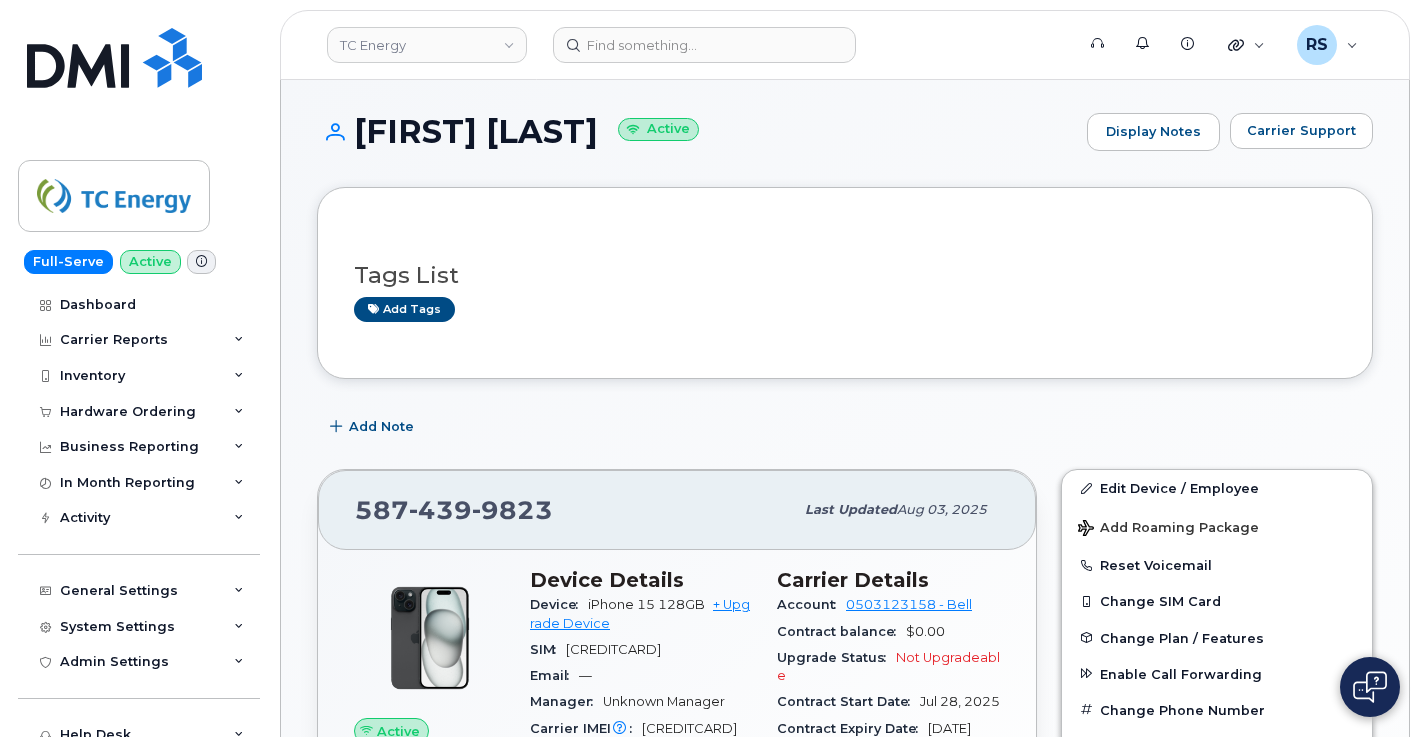 scroll, scrollTop: 0, scrollLeft: 0, axis: both 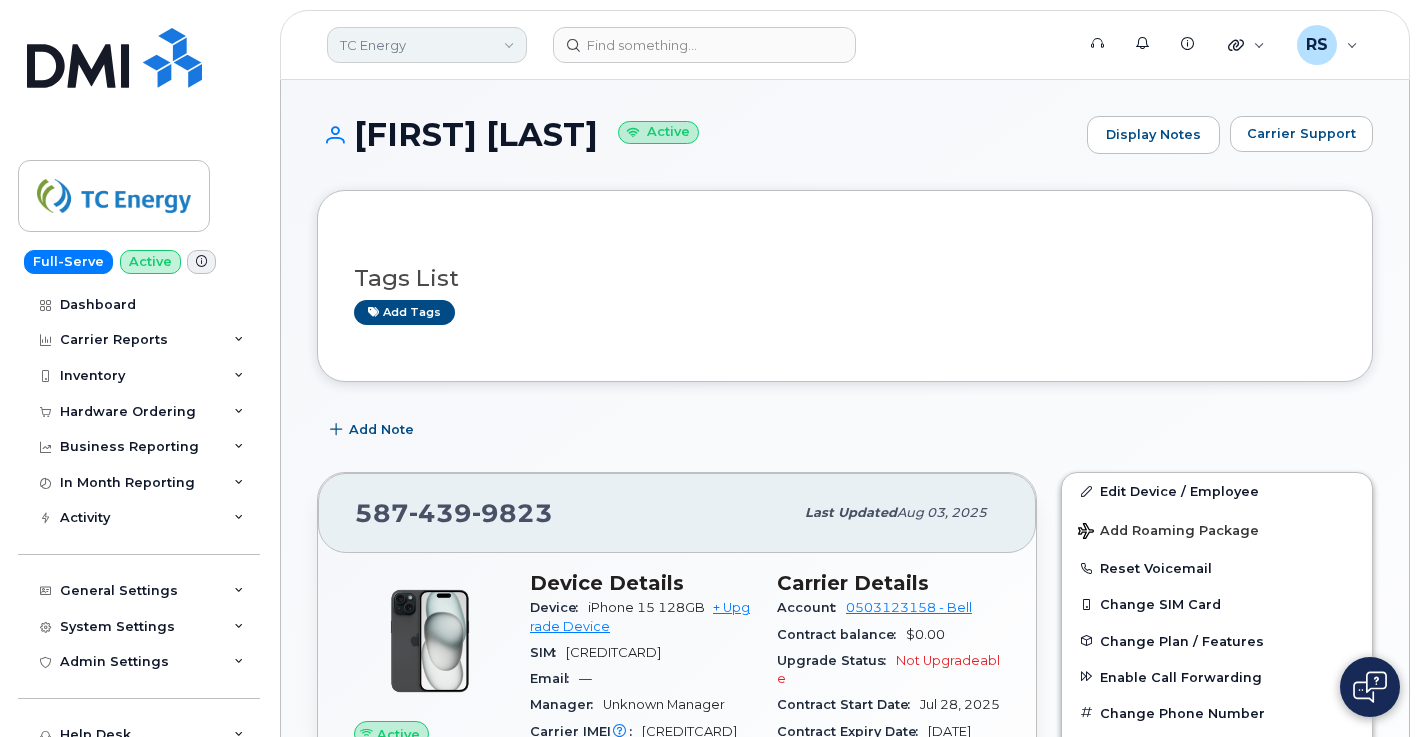click on "TC Energy" at bounding box center (427, 45) 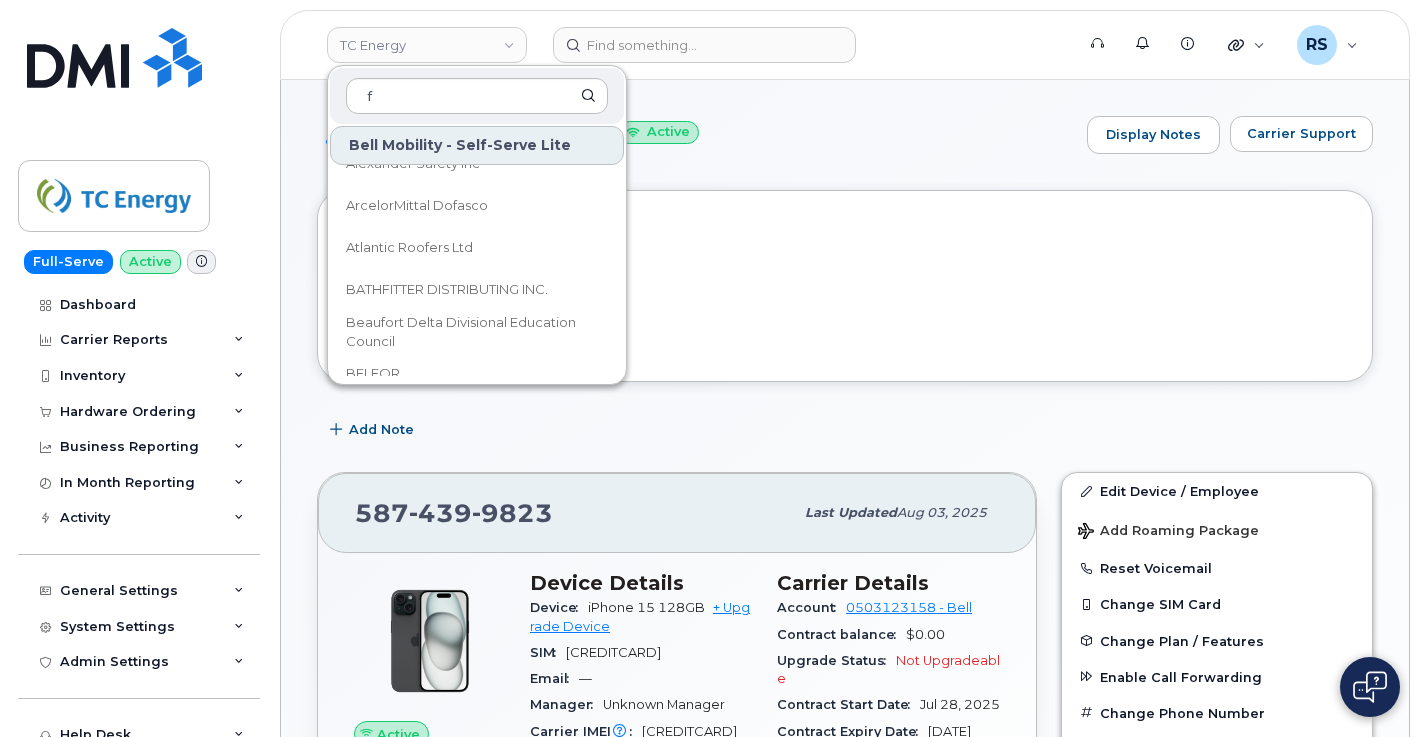 scroll, scrollTop: 25, scrollLeft: 0, axis: vertical 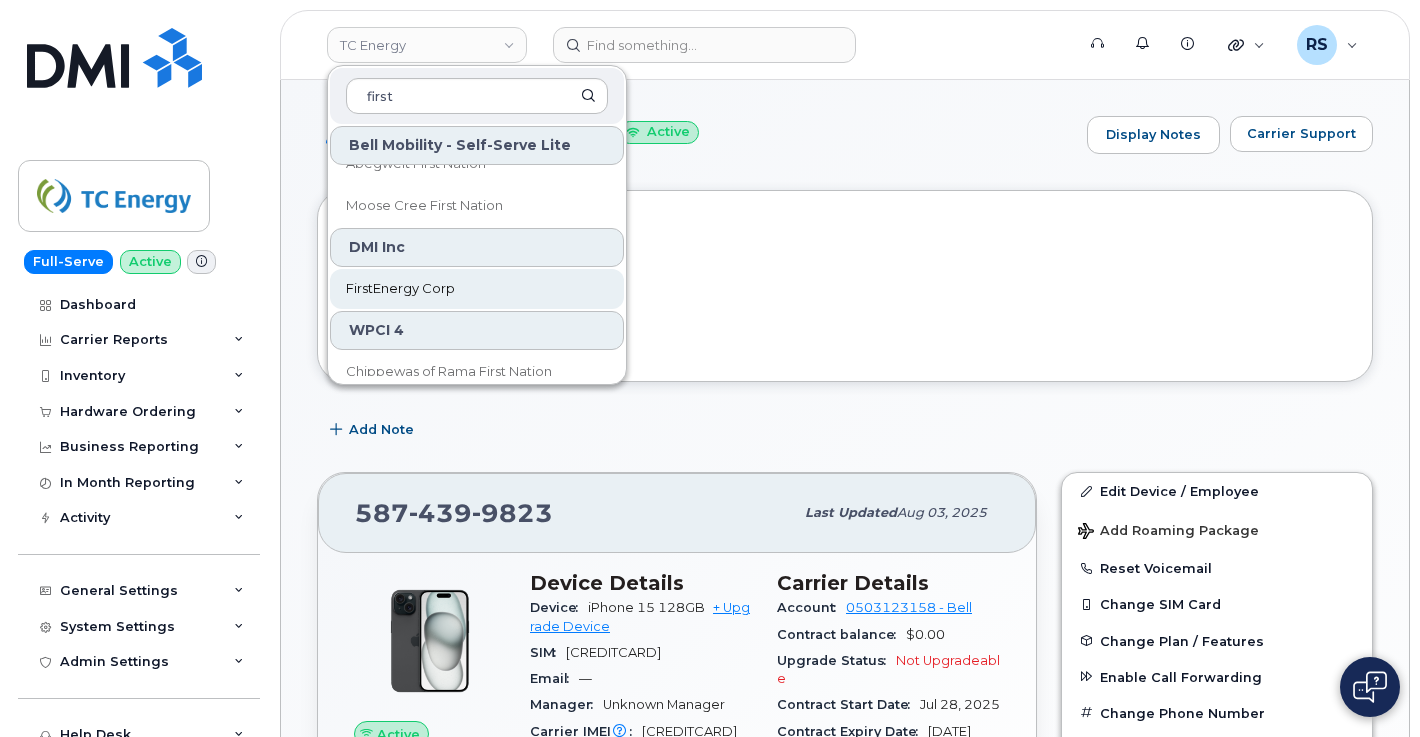 type on "first" 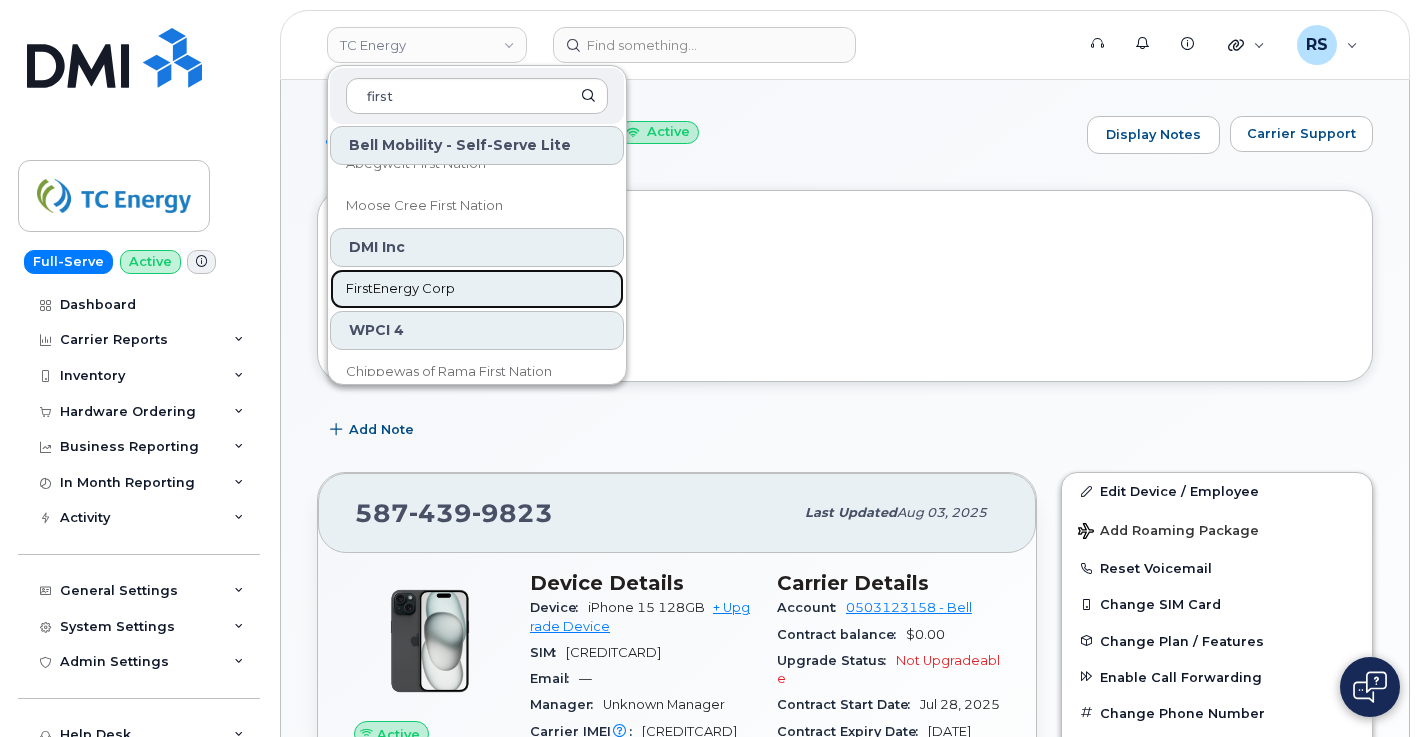 click on "FirstEnergy Corp" at bounding box center [400, 289] 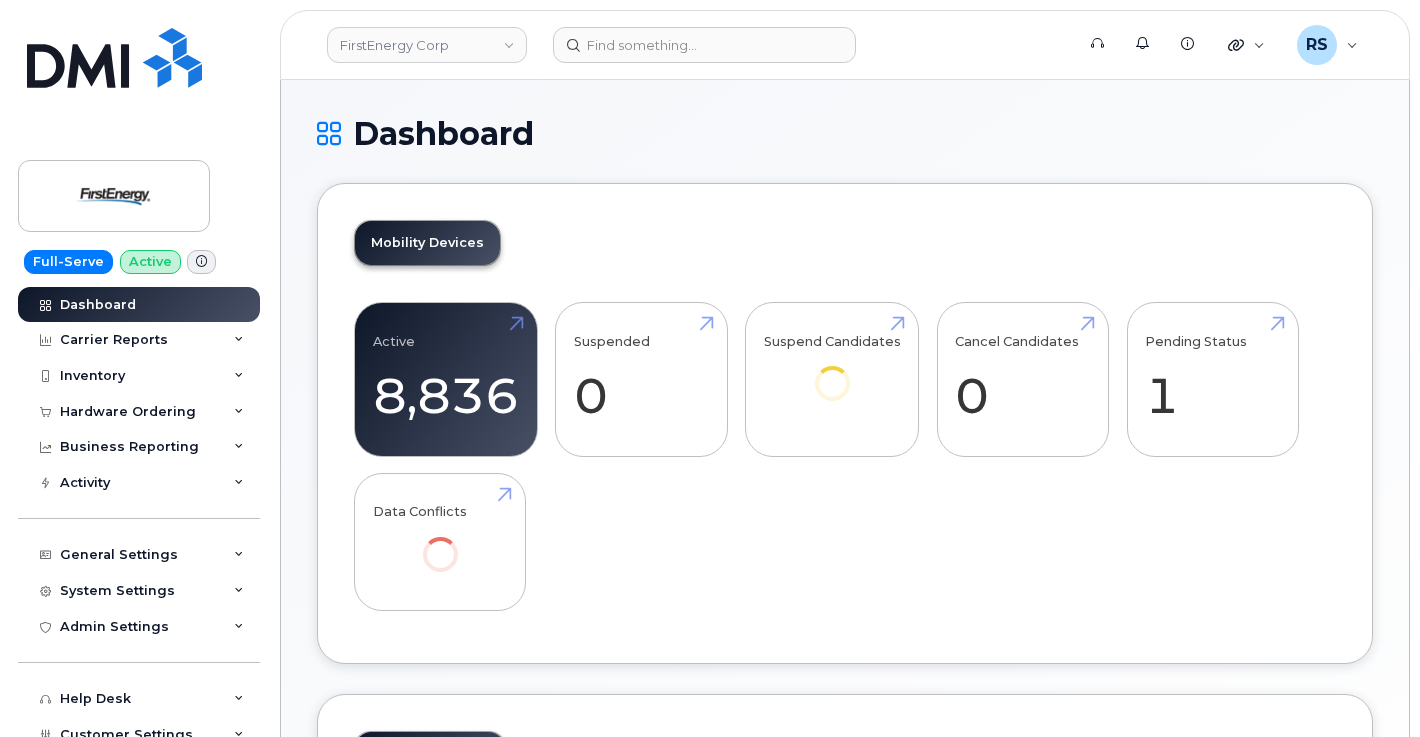 scroll, scrollTop: 0, scrollLeft: 0, axis: both 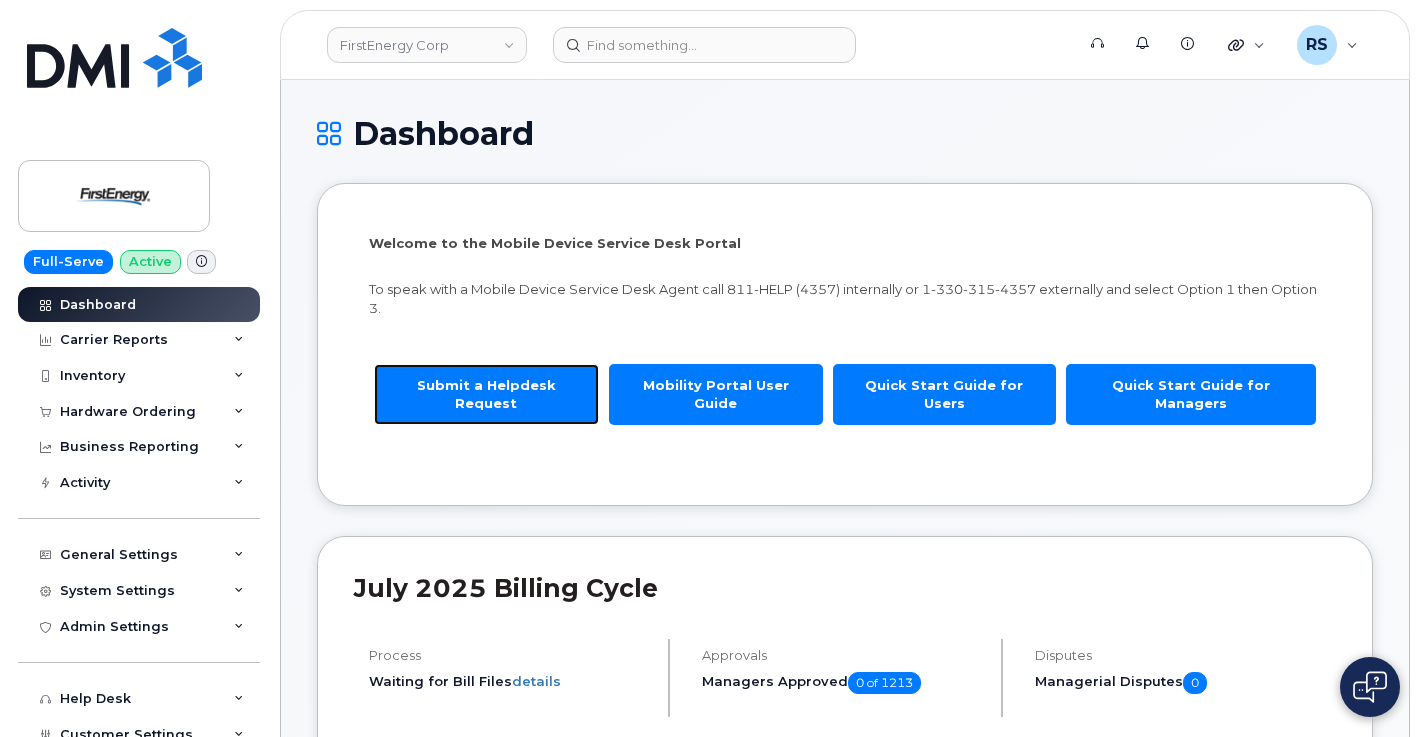 click on "Submit a Helpdesk Request" at bounding box center [486, 394] 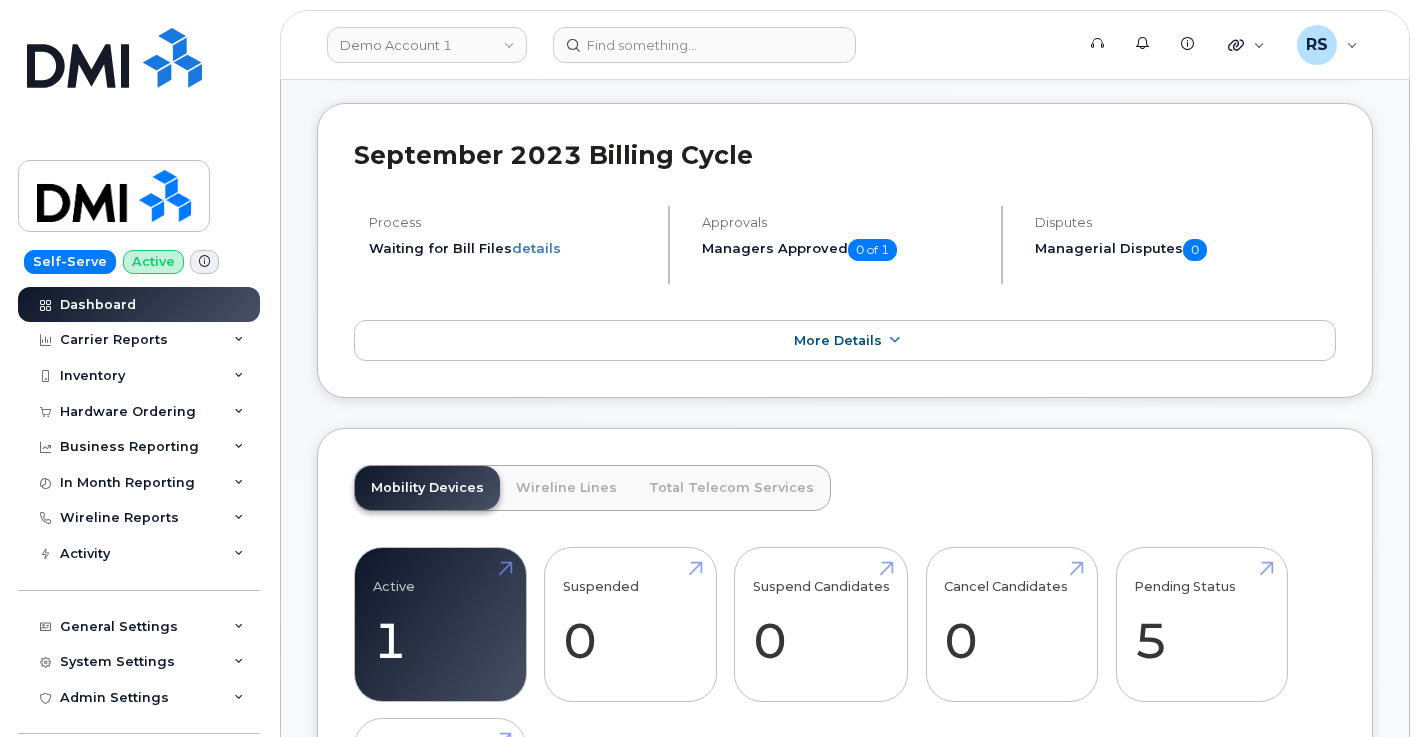 scroll, scrollTop: 353, scrollLeft: 0, axis: vertical 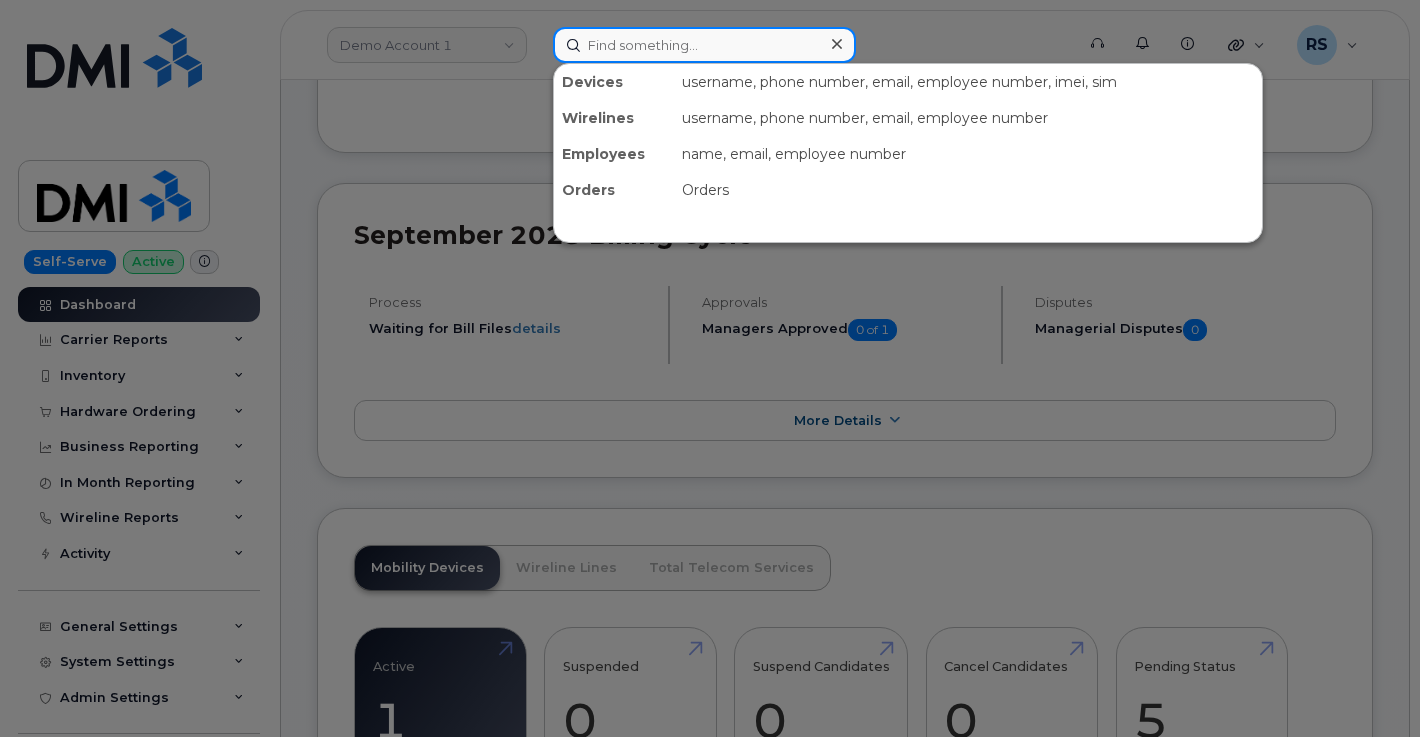 click at bounding box center (704, 45) 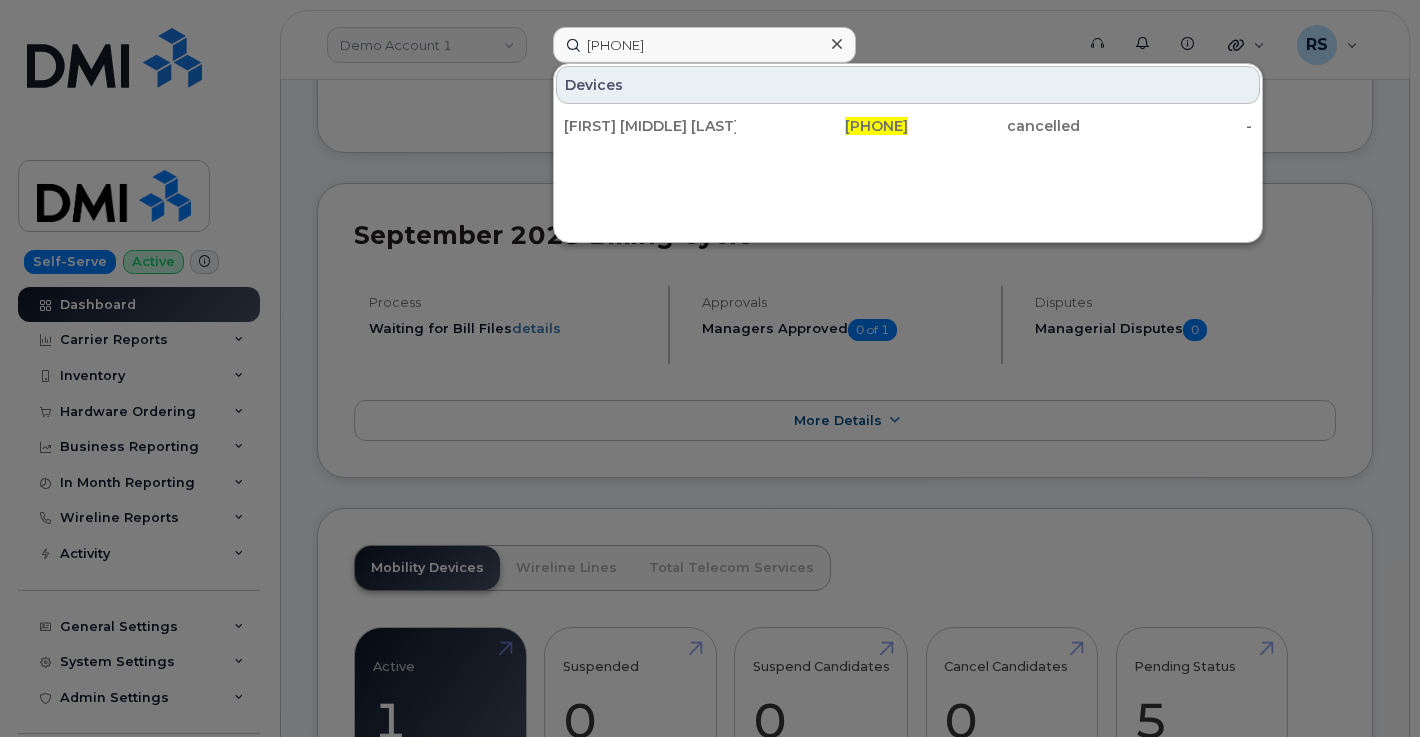 click at bounding box center (710, 368) 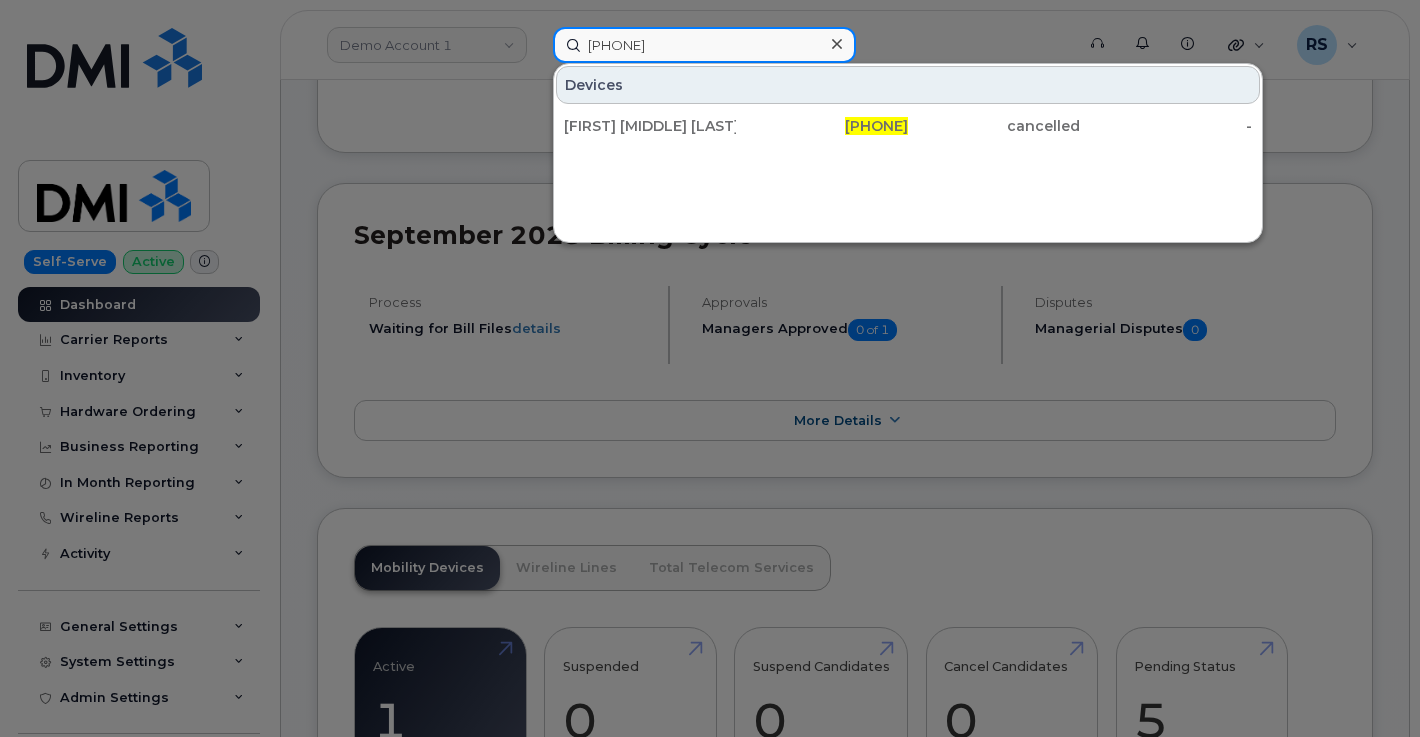 drag, startPoint x: 610, startPoint y: 41, endPoint x: 671, endPoint y: 63, distance: 64.84597 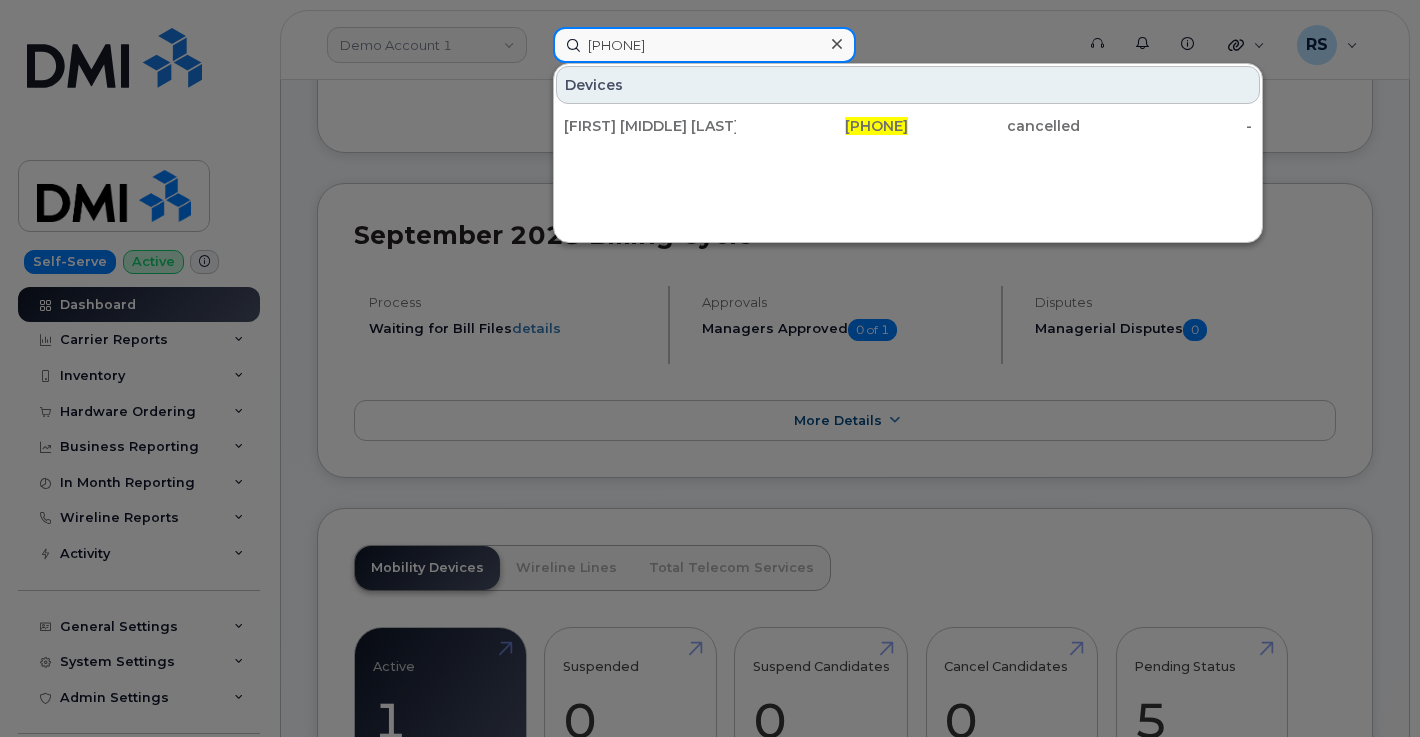 paste on "Activation 480-313-3231" 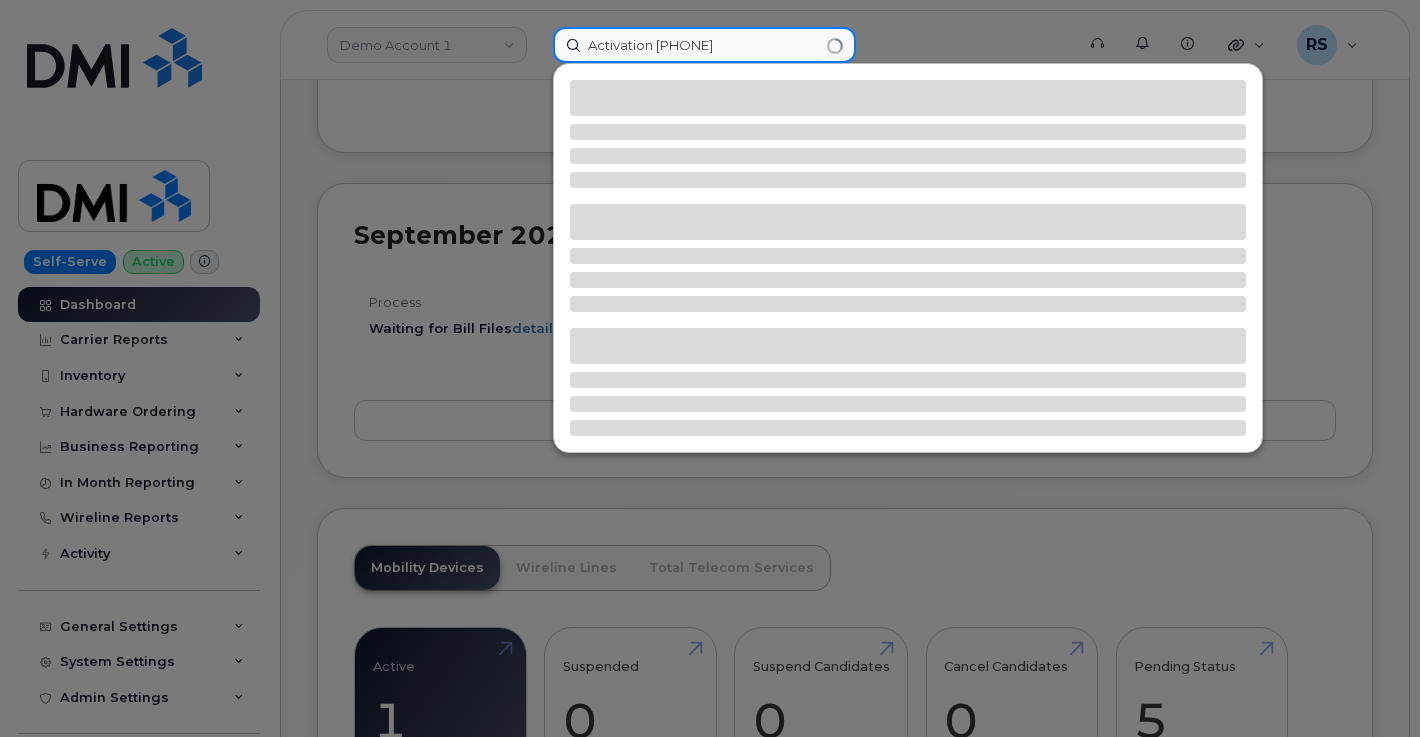 click on "Activation 480-313-3231" at bounding box center (704, 45) 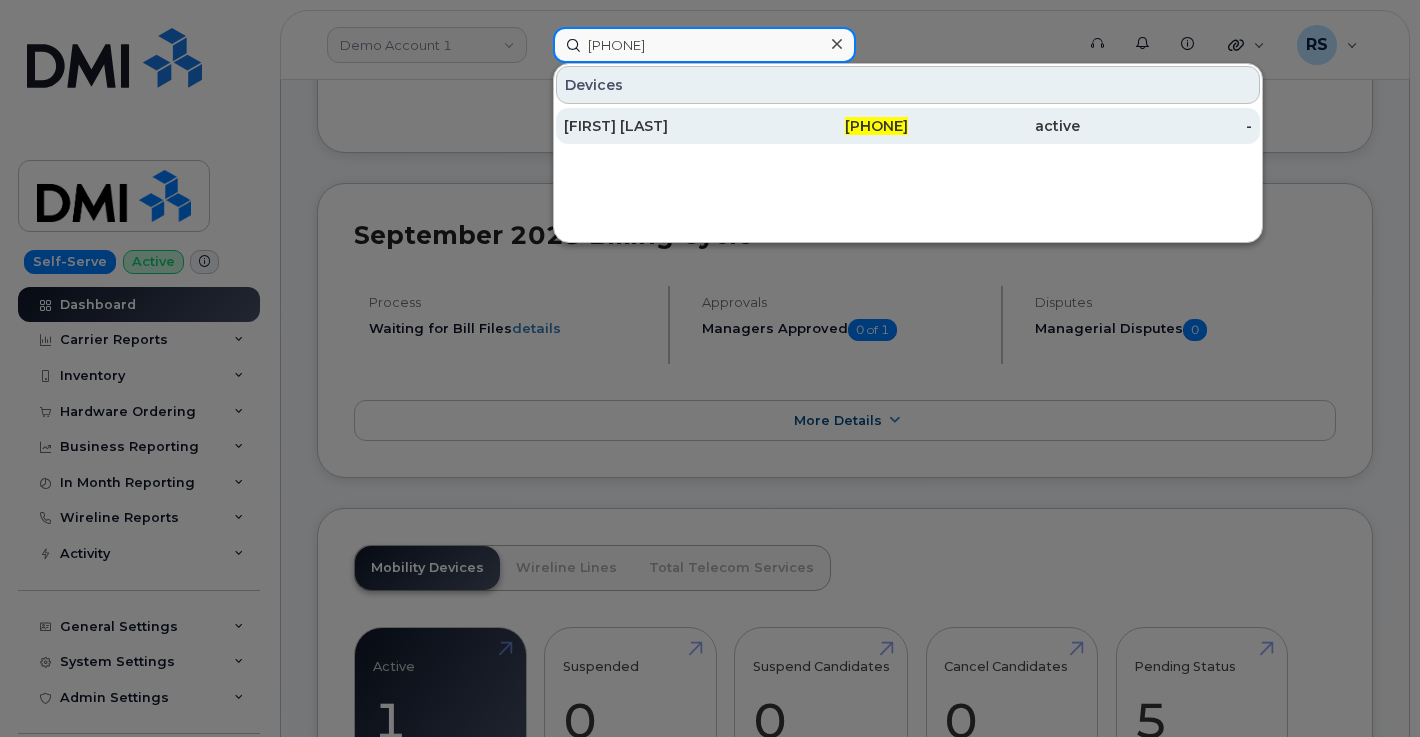 type on "480-313-3231" 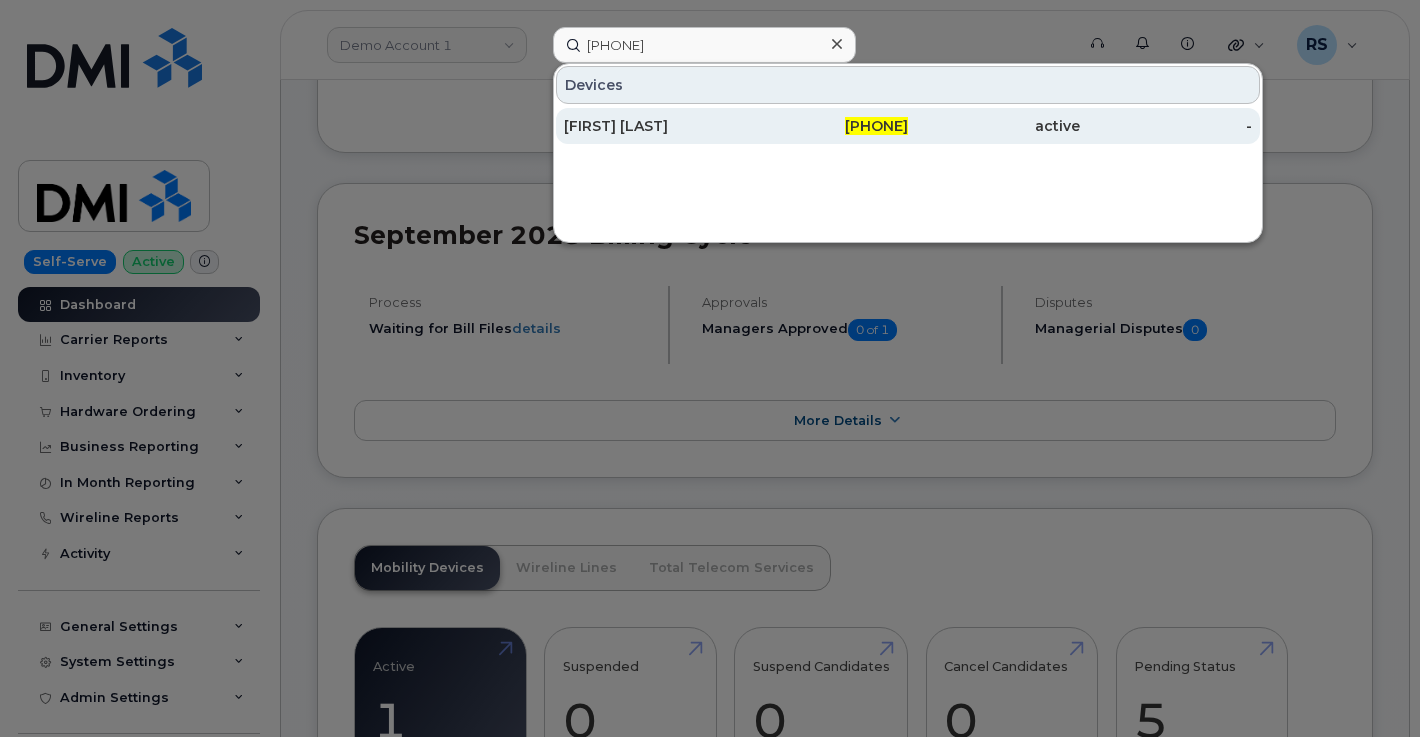 click on "KYLE KASUN" 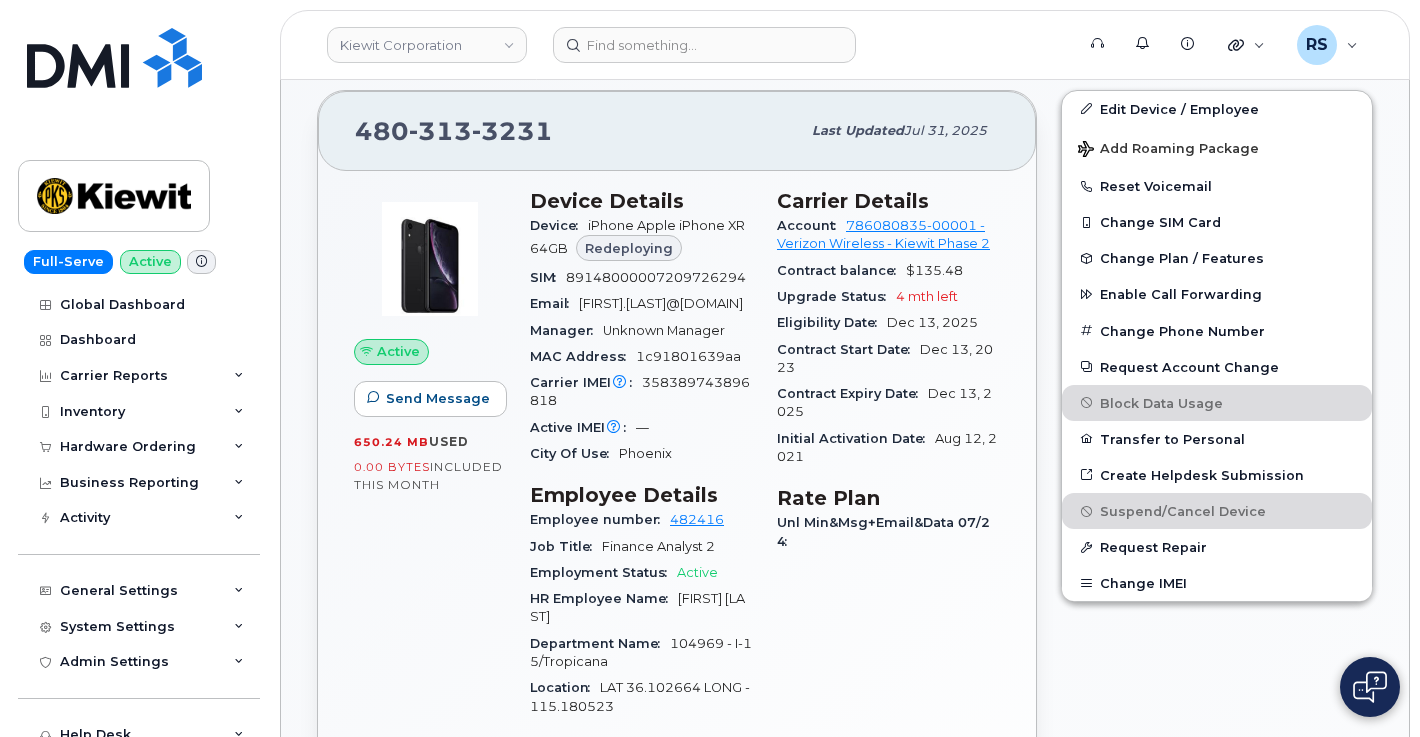 scroll, scrollTop: 495, scrollLeft: 0, axis: vertical 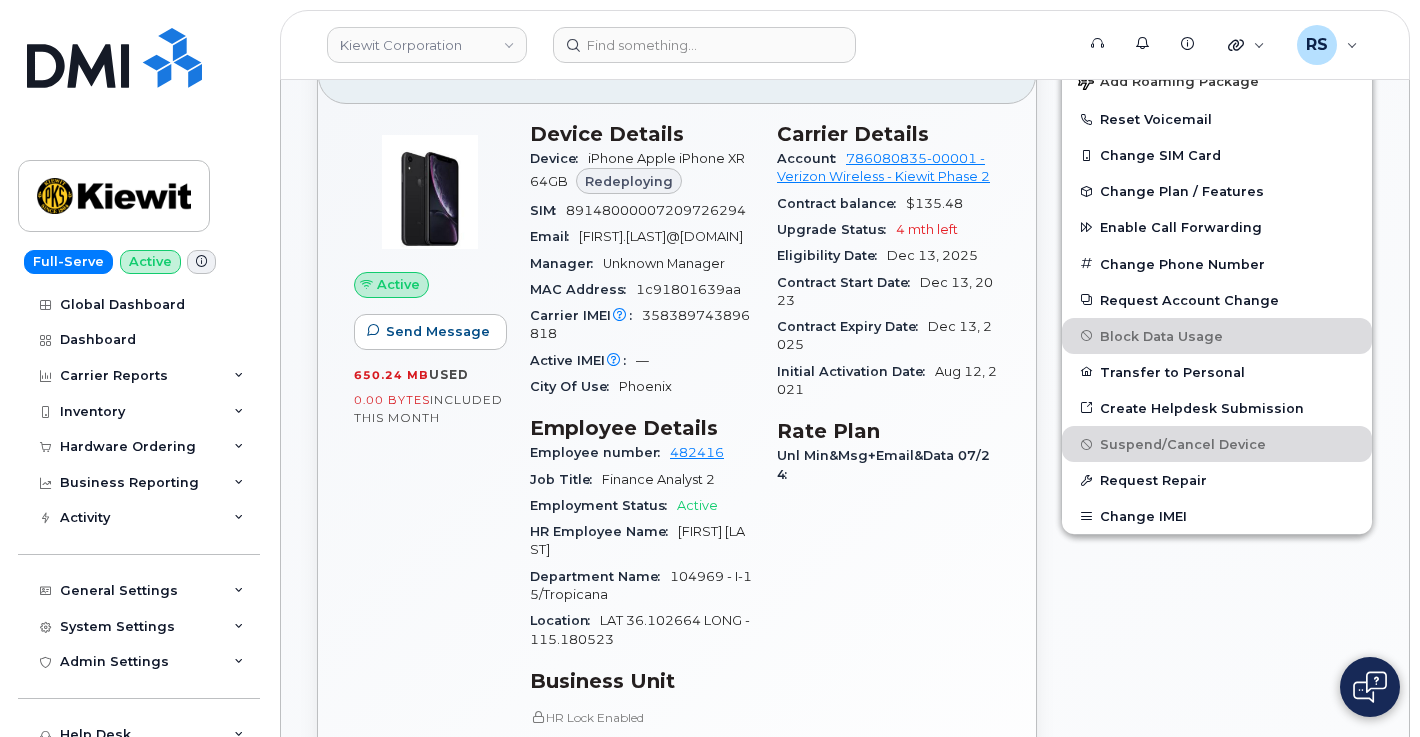 click on "Full-Serve Active Global Dashboard Dashboard Carrier Reports Monthly Billing Data Daily Data Pooling Average Costing Executive Summary Accounting Roaming Reports Suspended Devices Suspension Candidates Custom Report Cost Variance Inventory Mobility Devices Data Conflicts Spare Hardware Import Hardware Ordering Overview Orders Business Reporting Managerial Reports Individual Reports Business Unit Reports Activity Travel Requests Activity Log Device Status Updates Rate Plan Monitor General Settings My Account Approval Mapping Locations Managers & Employees Usage Alerts Tags Data Pool Thresholds System Settings Accounting Codes Contacts Plans and Features Reporting Carrier Contracts Hardware Ordering Users Individual Users Admin Settings Integrations MDM/UEM Config Help Desk Roaming Data Block Dashboard Hardware Orders Repair Requests Device Status Updates Data Pools Data Pool Sources Managerial Disputes Customer Workflows Customer Settings General Business Unit Rules Roaming Dealers Helpdesk Wirelines Emails" at bounding box center (135, 368) 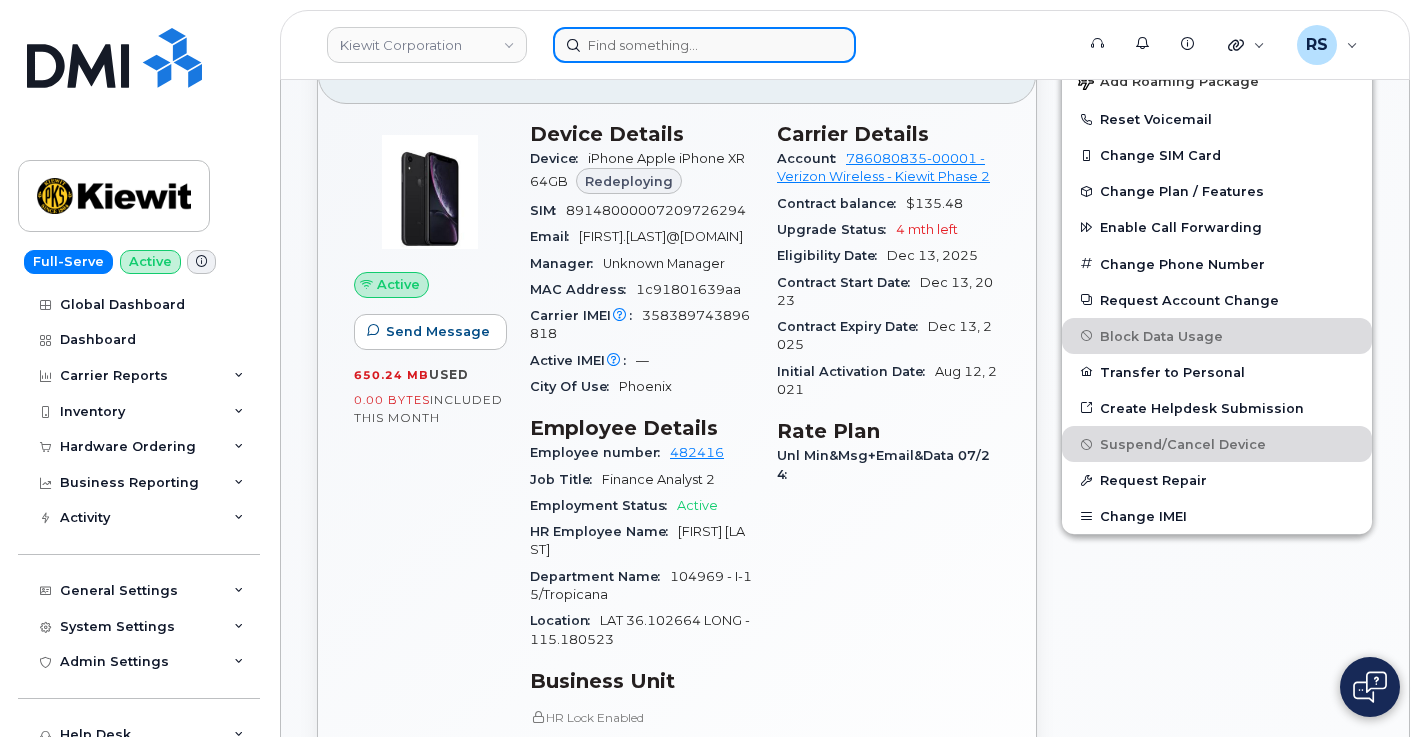 click at bounding box center [704, 45] 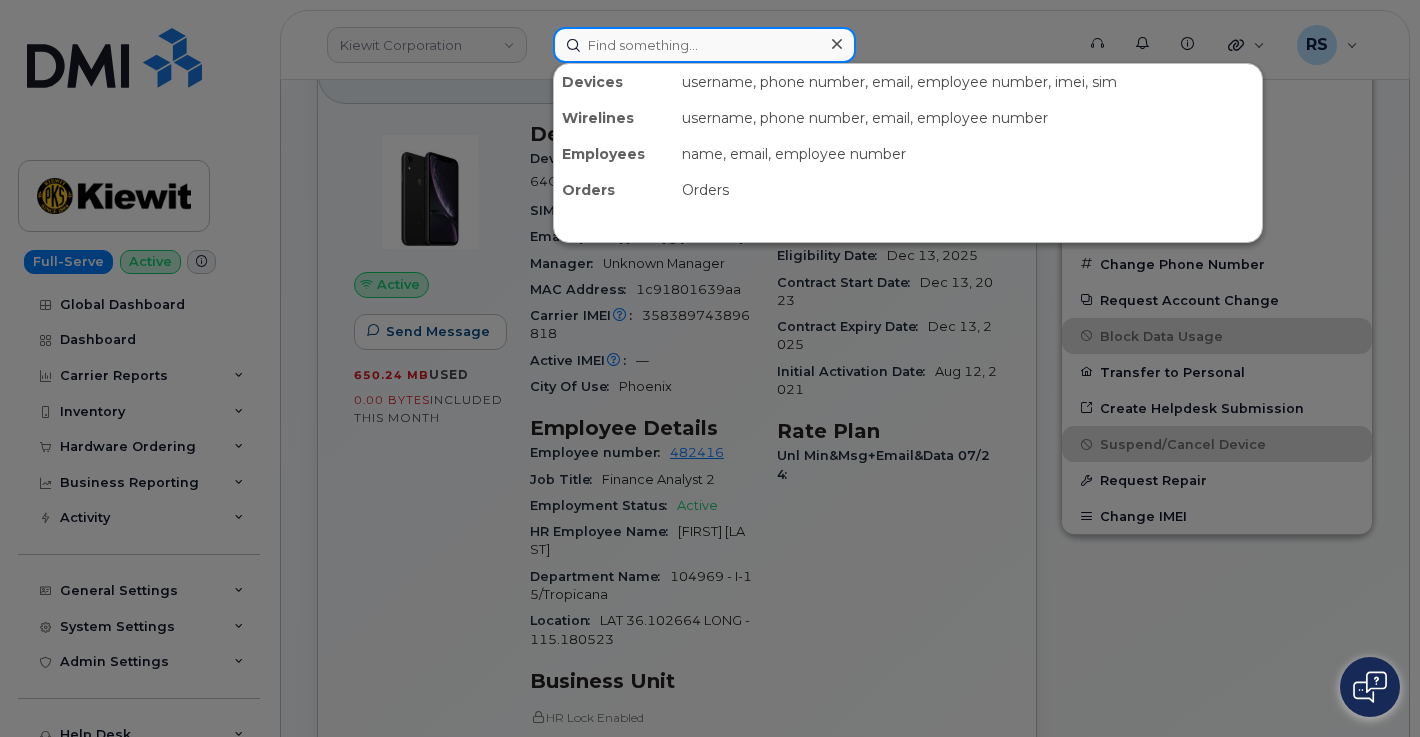 paste on "832-546-9724" 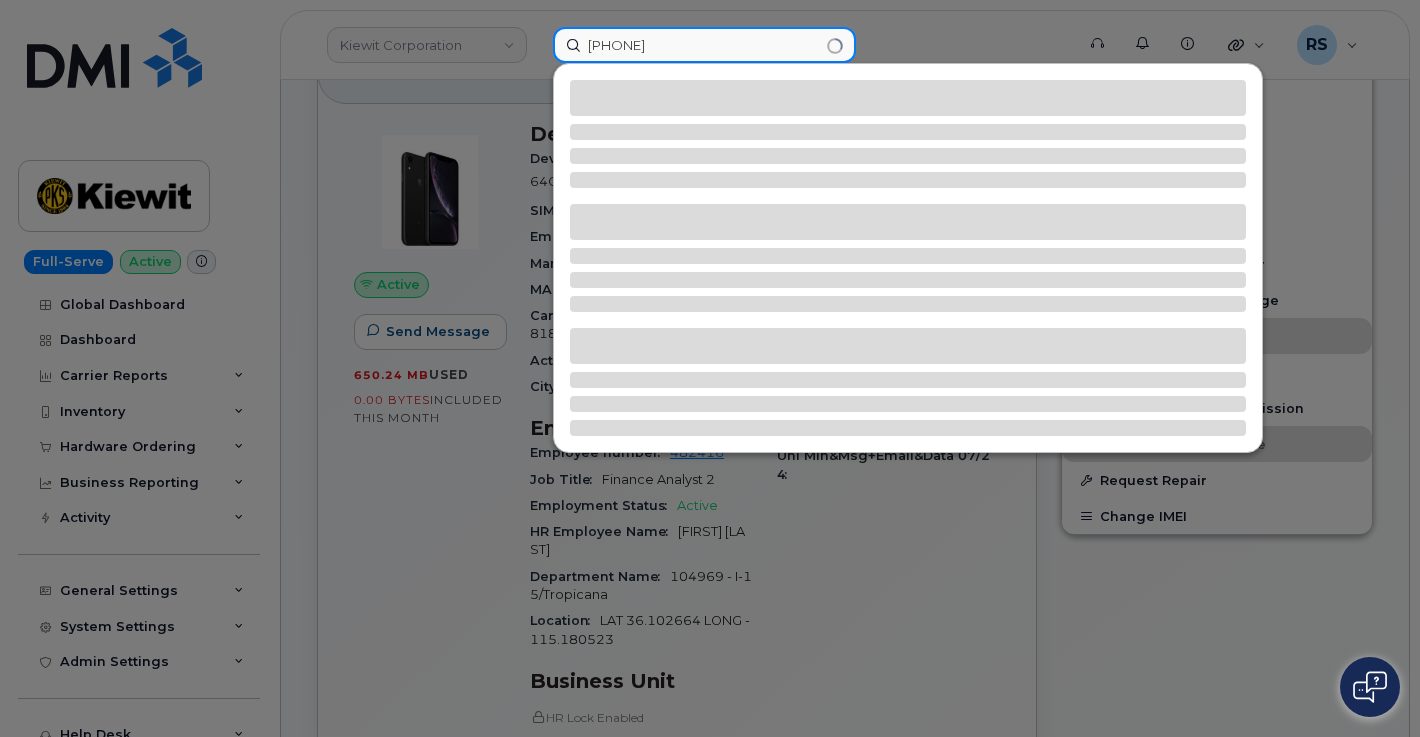 type on "832-546-9724" 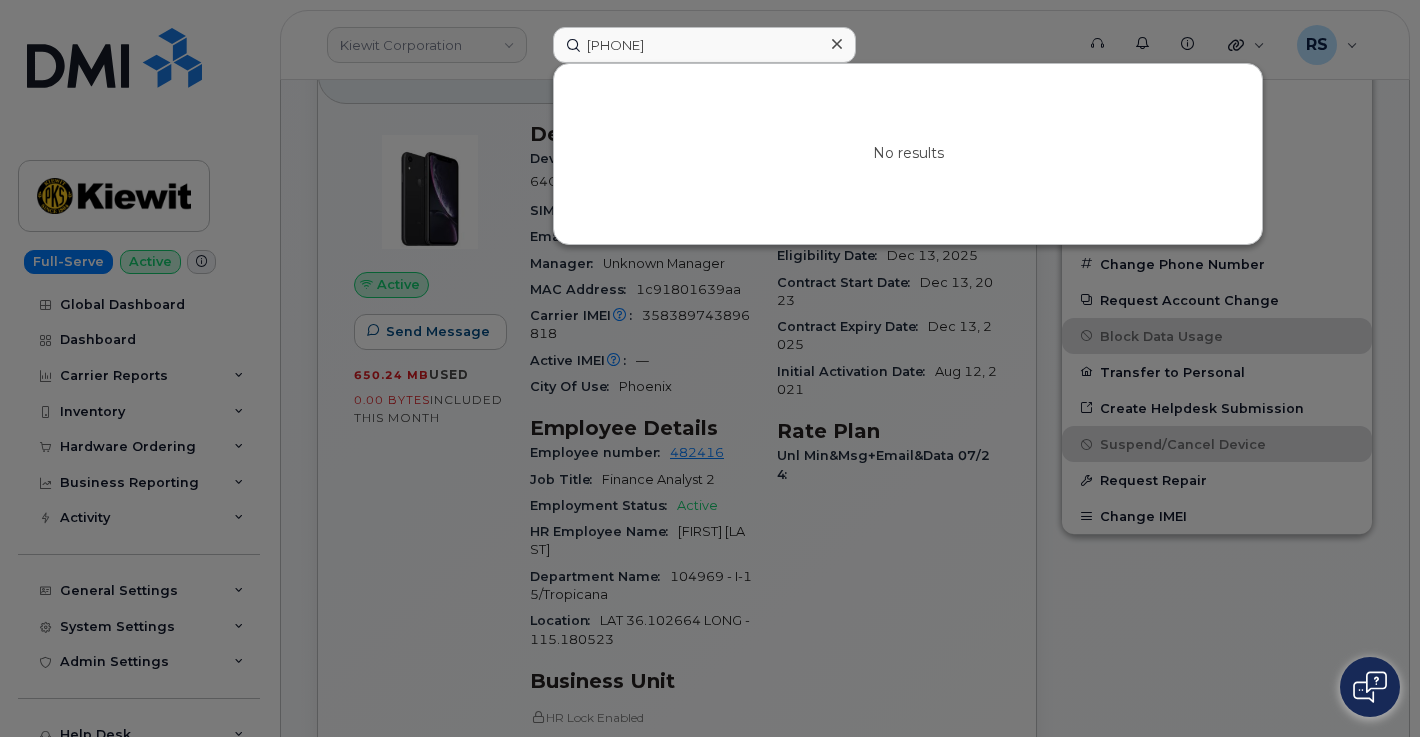 click at bounding box center (710, 368) 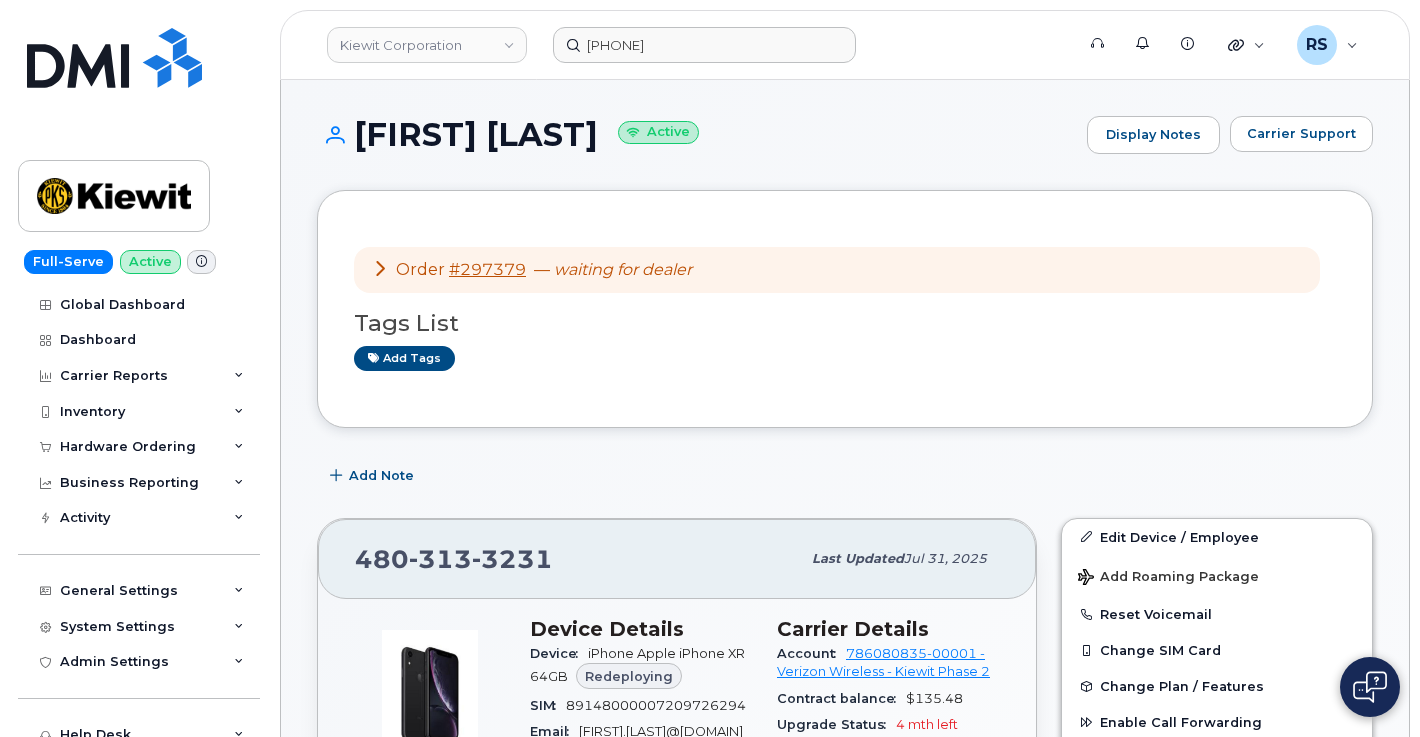 scroll, scrollTop: 0, scrollLeft: 0, axis: both 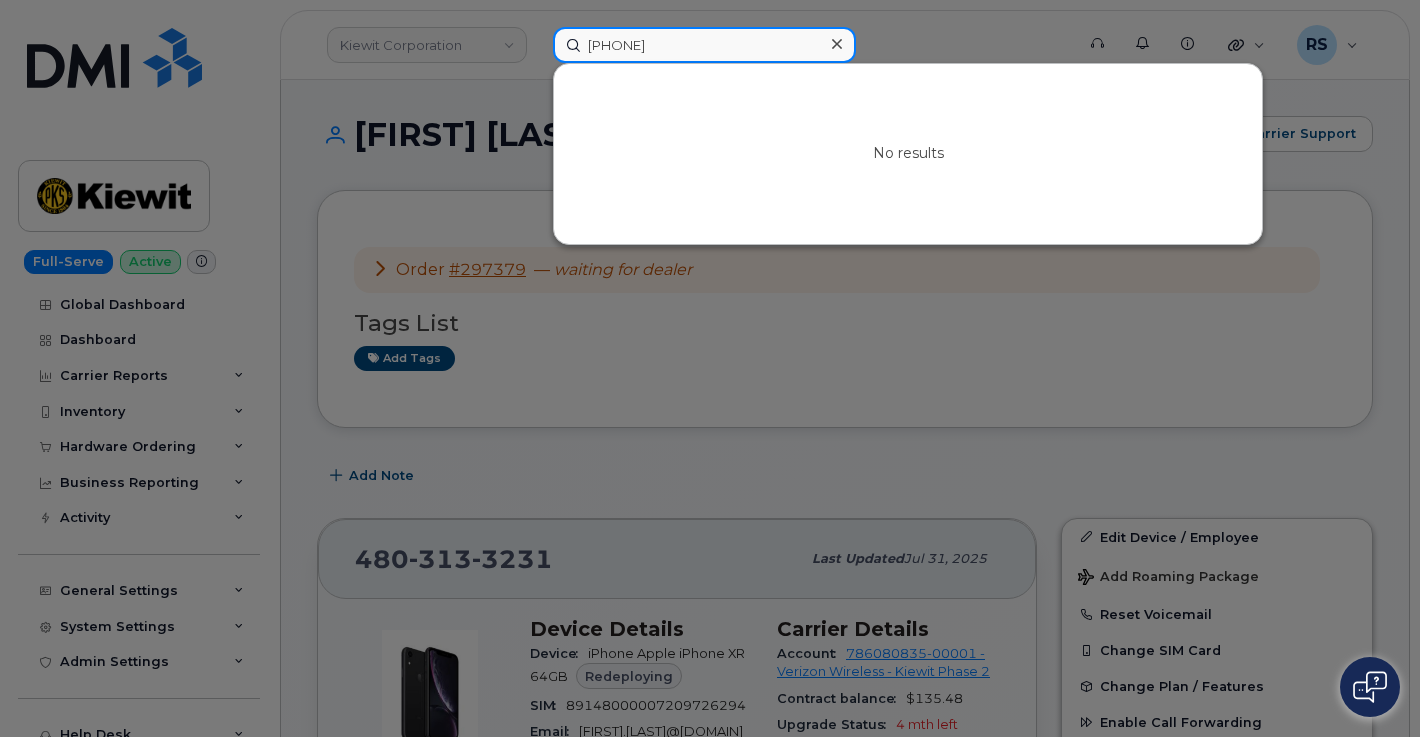 drag, startPoint x: 735, startPoint y: 48, endPoint x: 651, endPoint y: 58, distance: 84.59315 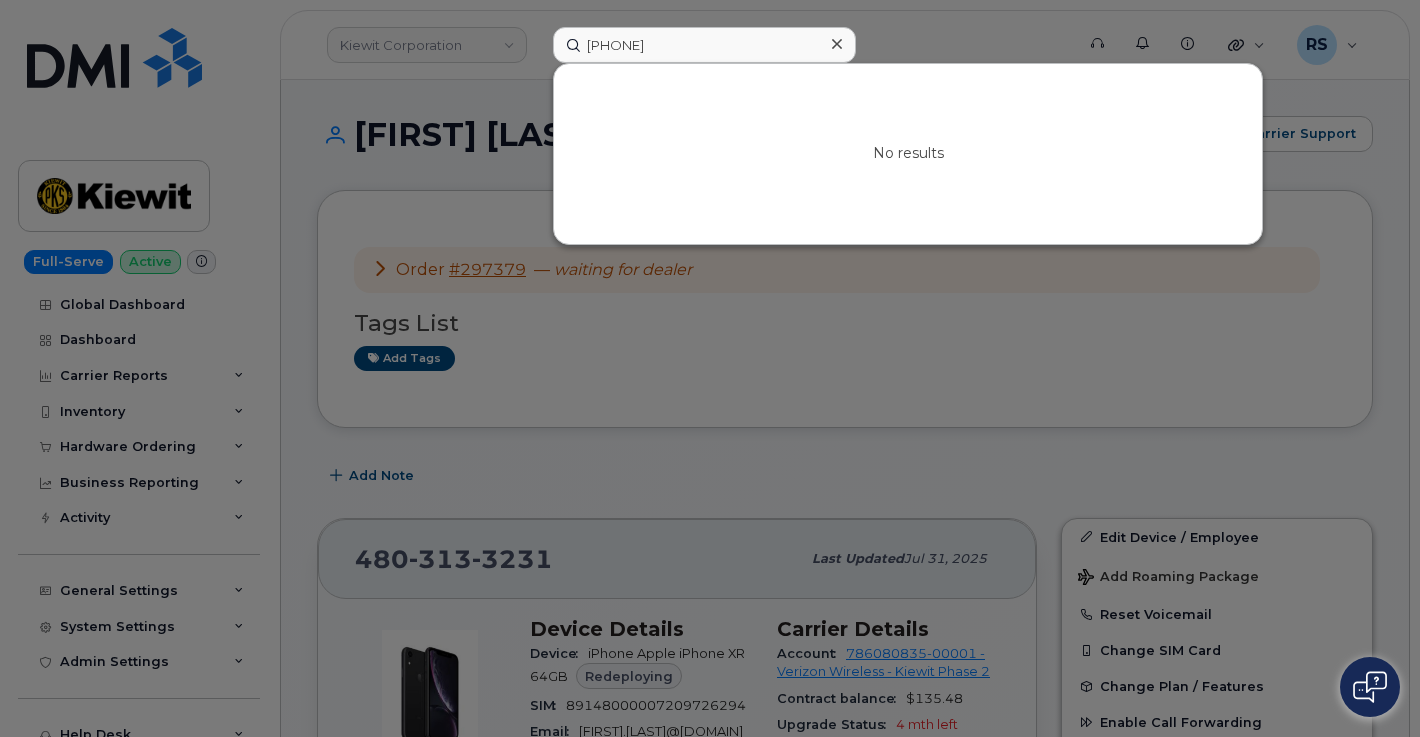 click at bounding box center (710, 368) 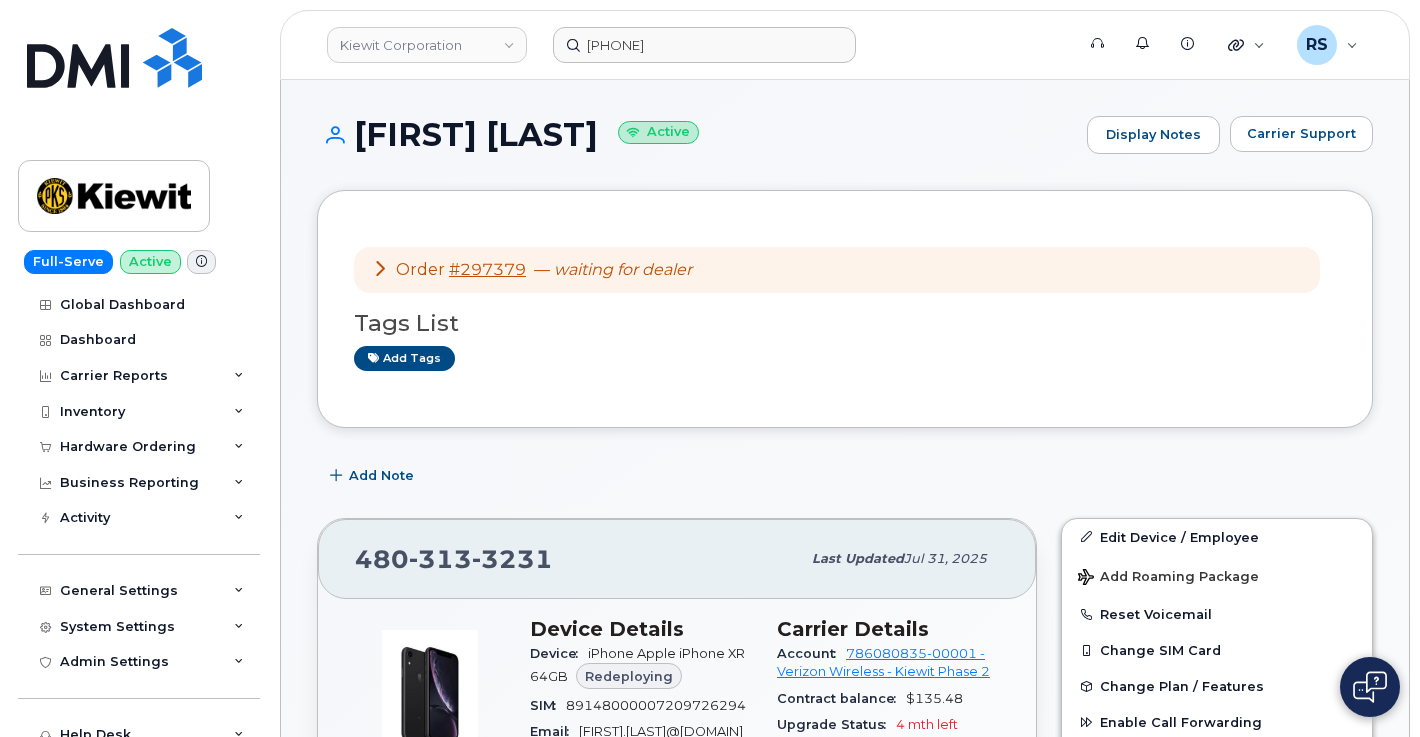 click on "Kiewit Corporation 832-546-9724   Support   Alerts   Knowledge Base Quicklinks Suspend / Cancel Device Change SIM Card Enable Call Forwarding Reset VM Password Add Roaming Package Request Repair Order New Device Add Device Transfer Line In Move Device to Another Company RS Randy Sayres Help Desk English Français Adjust Account View AT&T Wireless 998975023 Weeks Marine Inc 829556767 Weeks Marine, Inc GSM-R 287237071101 Weeks Marine, Inc GSM-R 287259046887 Weeks Marine, Inc GSM-R 990540011 Verizon Wireless 442044104-00001 McNally Tunneling Corp 442044104-00002 McNally TunnelingCorp 786080835-00001 Kiewit Phase 2 922932454-00009 Weeks Marine Inc T-Mobile 973402207 Load more My Account Wireless Admin Wireless Admin (Restricted) Wireless Admin (Read only) Employee Demo  Enter Email  Sign out" at bounding box center [845, 45] 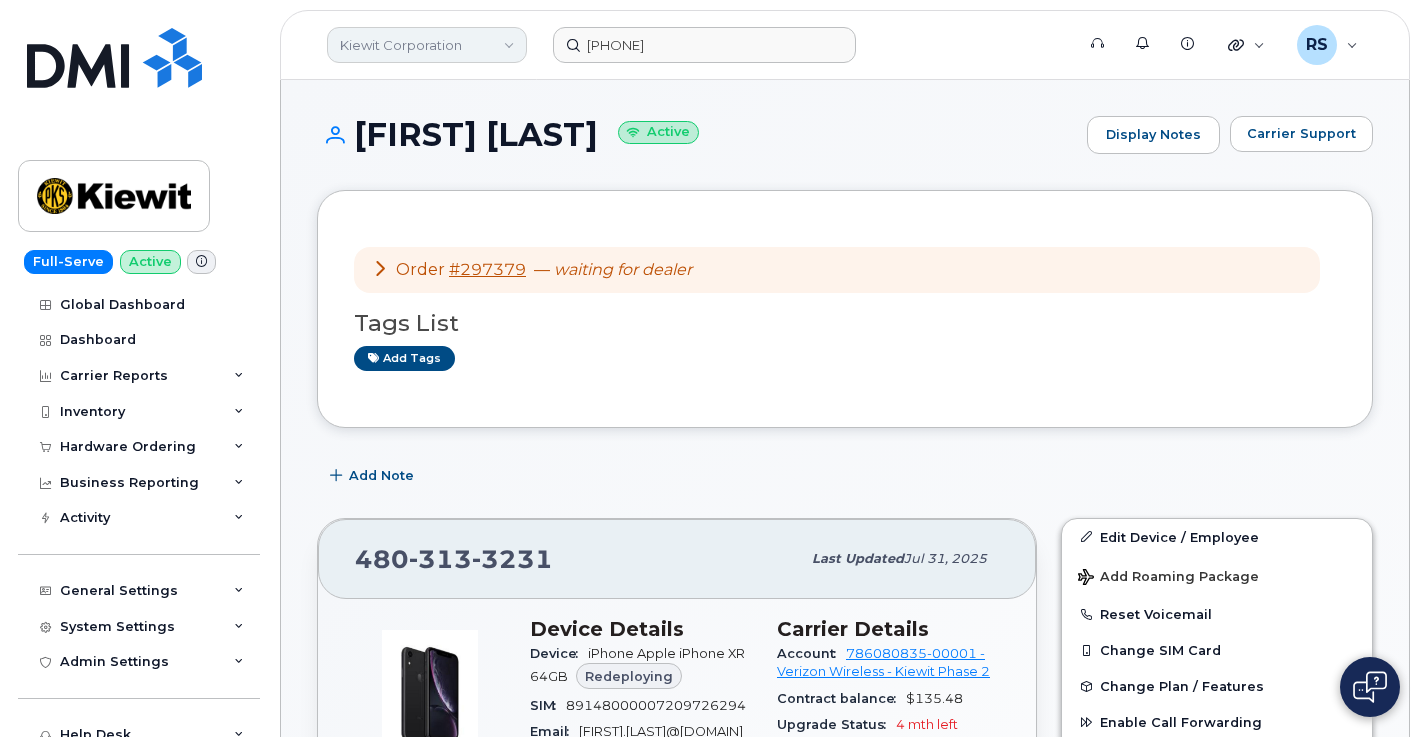click on "Kiewit Corporation" at bounding box center [427, 45] 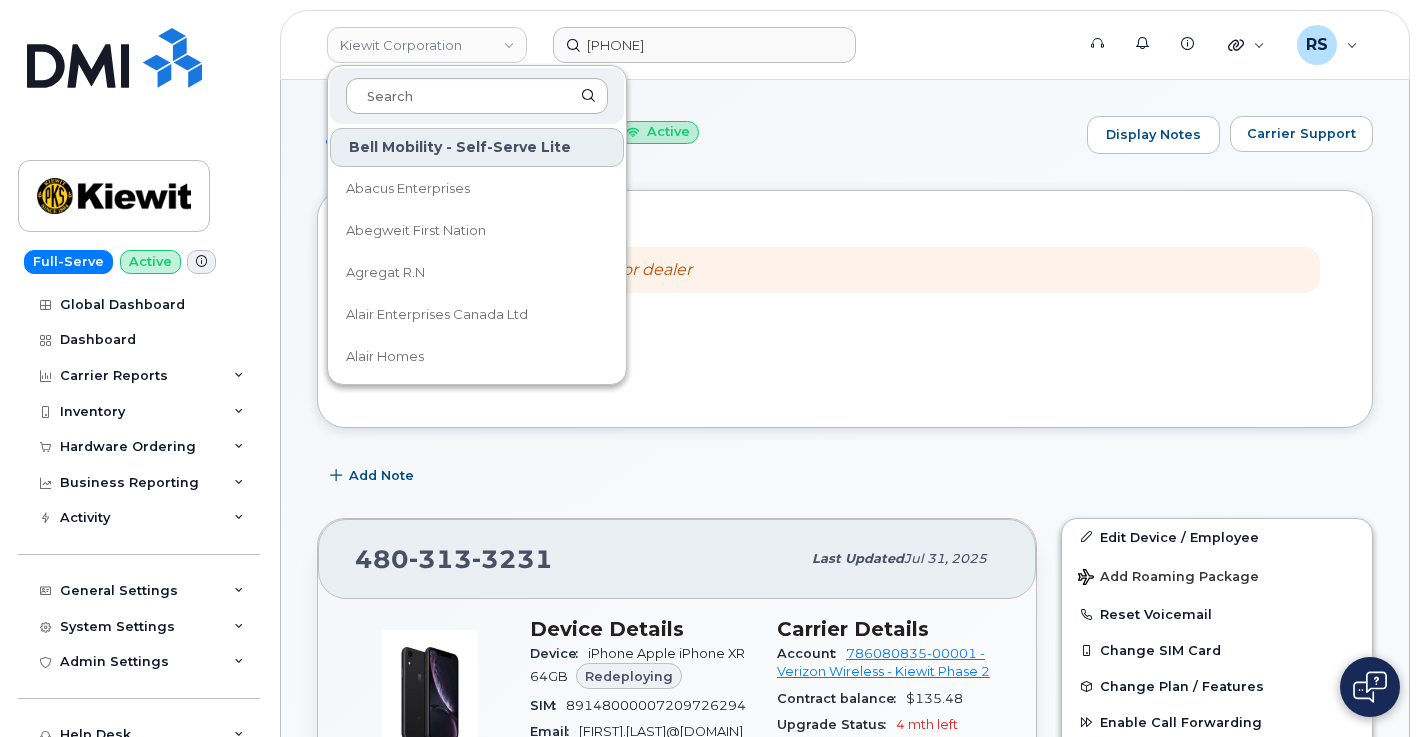 click at bounding box center [477, 96] 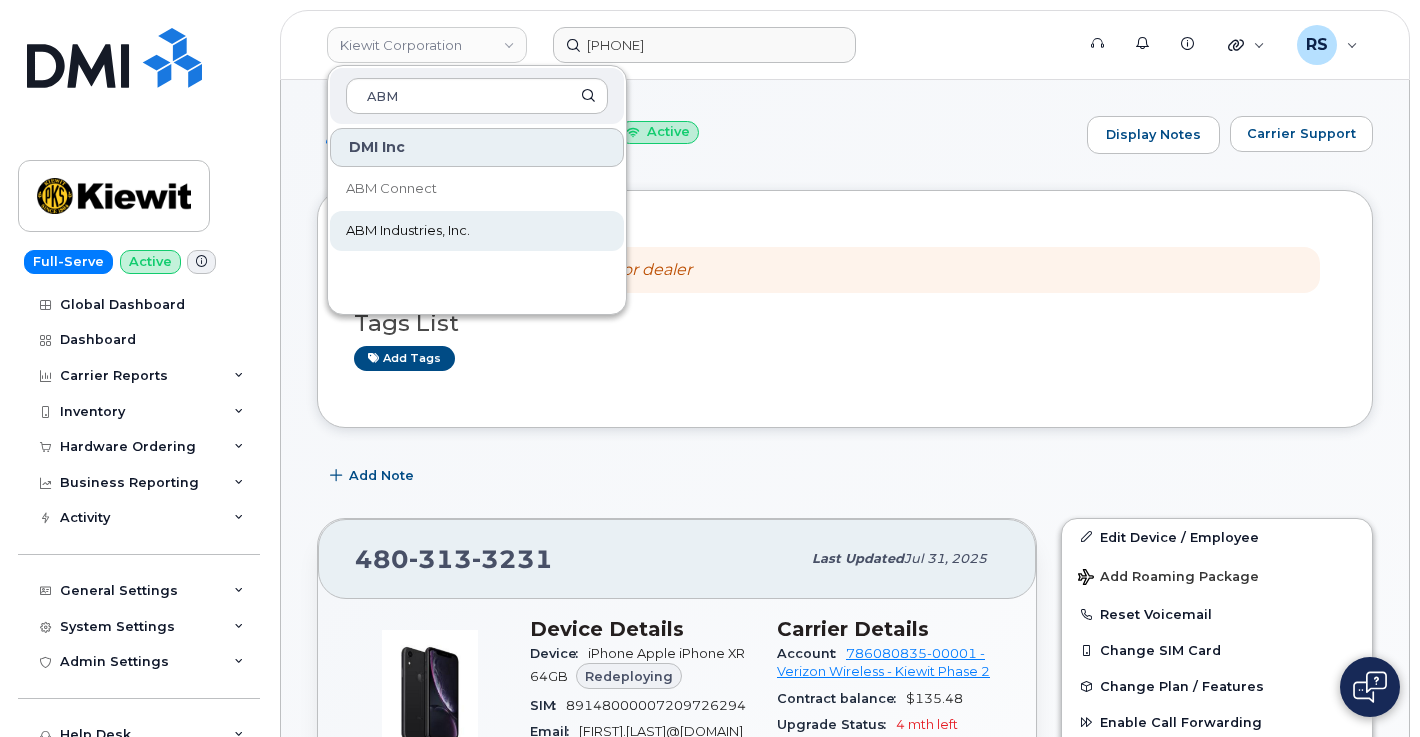type on "ABM" 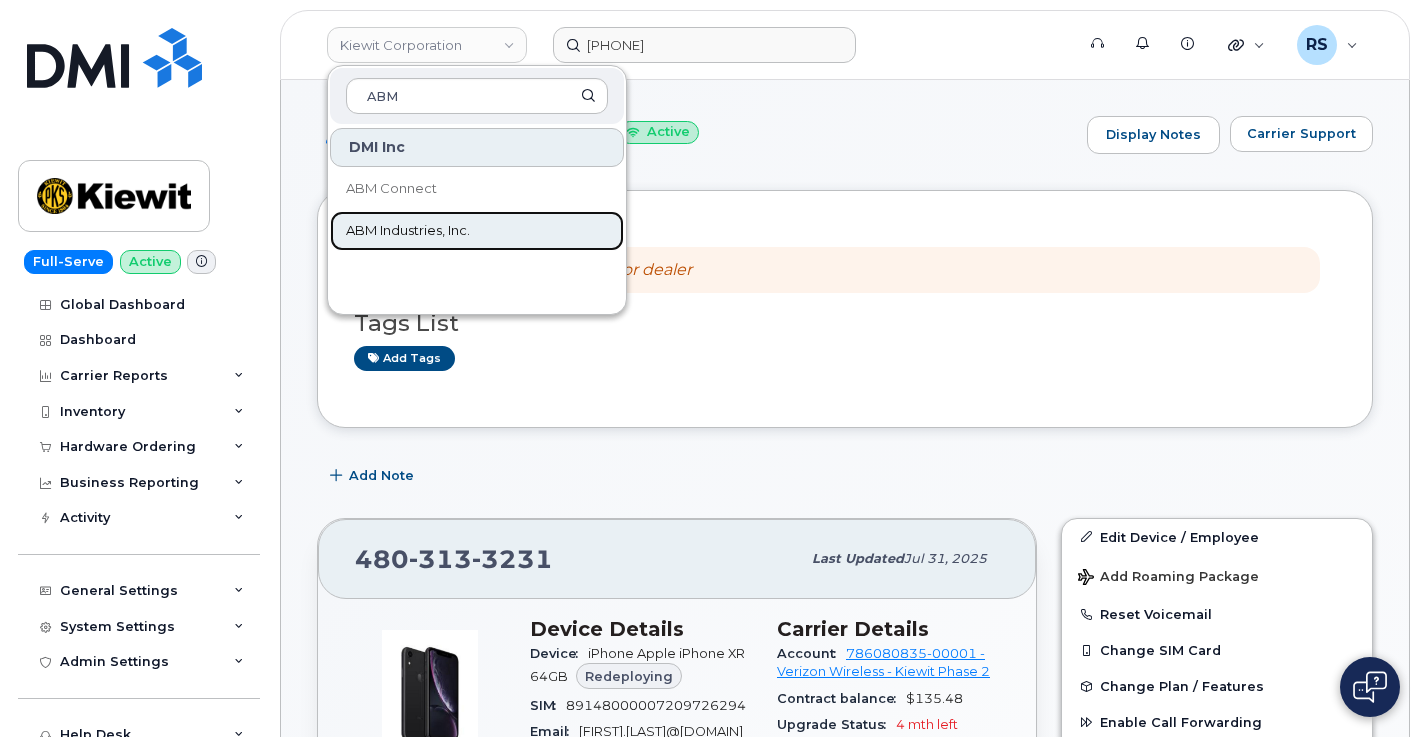 click on "ABM Industries, Inc." at bounding box center [408, 231] 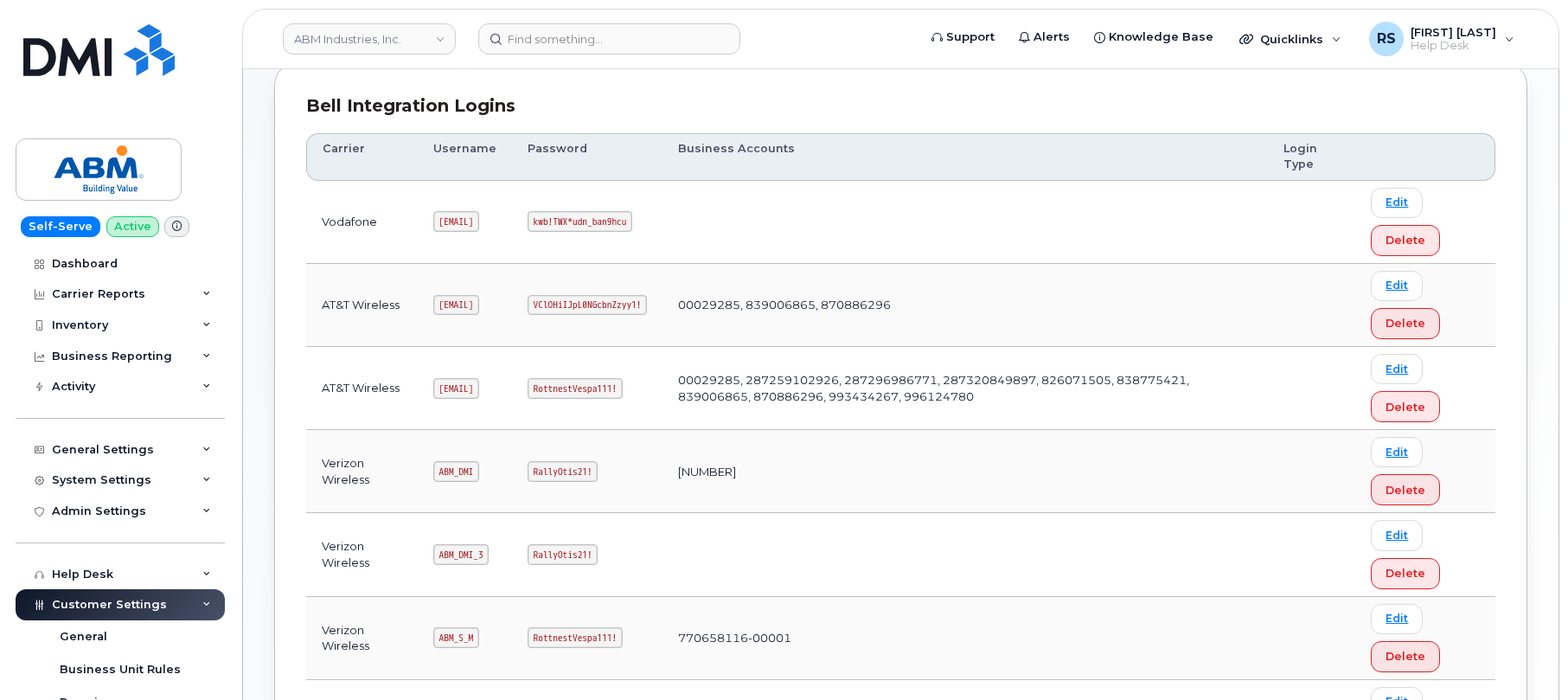 scroll, scrollTop: 288, scrollLeft: 0, axis: vertical 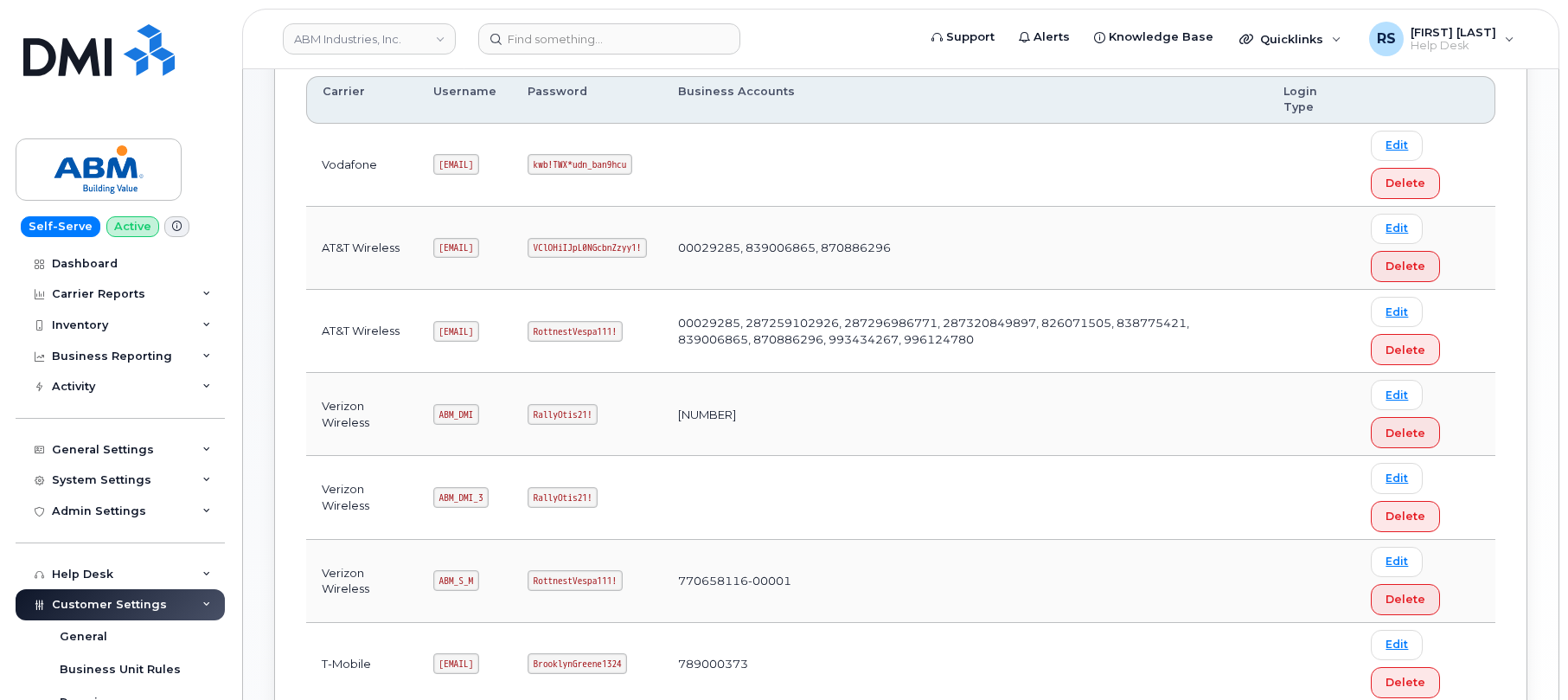 drag, startPoint x: 437, startPoint y: 329, endPoint x: 512, endPoint y: 330, distance: 75.006666 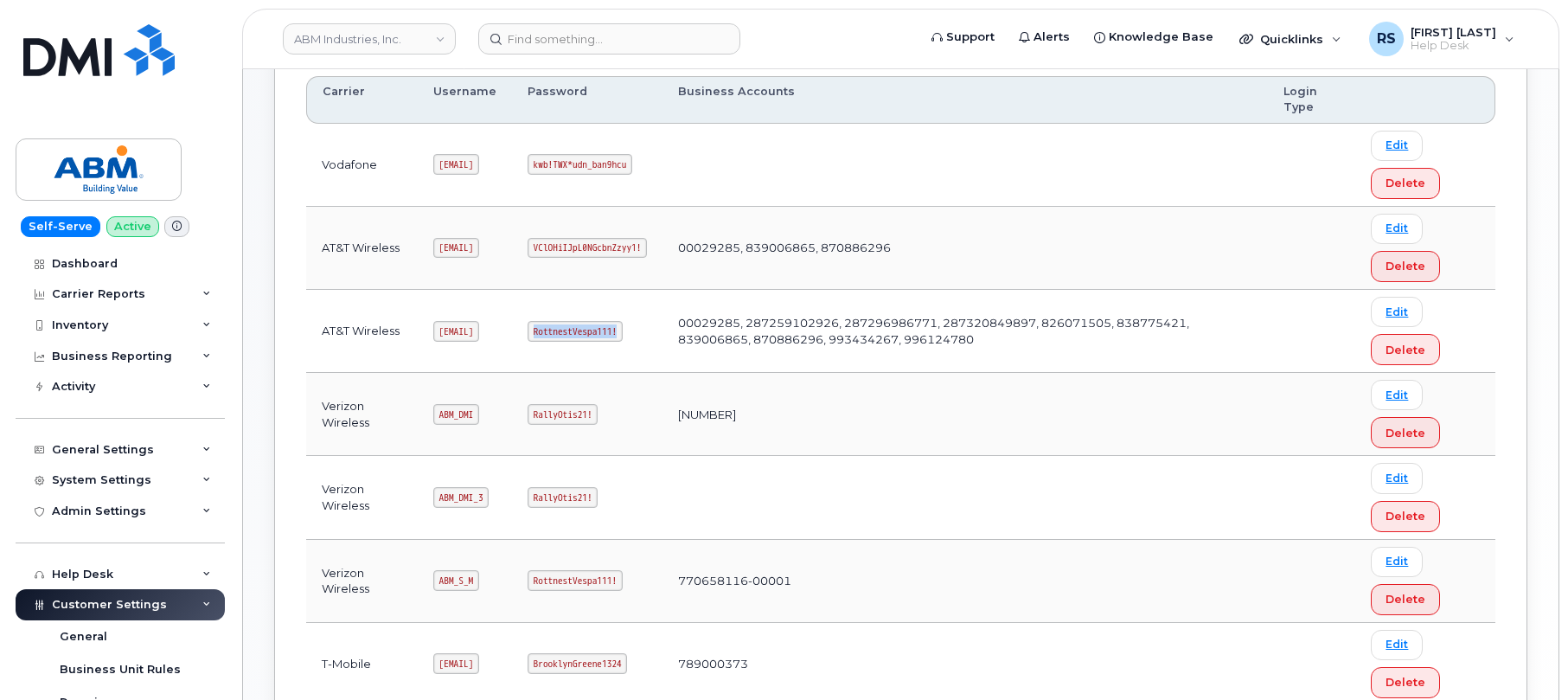 drag, startPoint x: 579, startPoint y: 328, endPoint x: 670, endPoint y: 340, distance: 91.7878 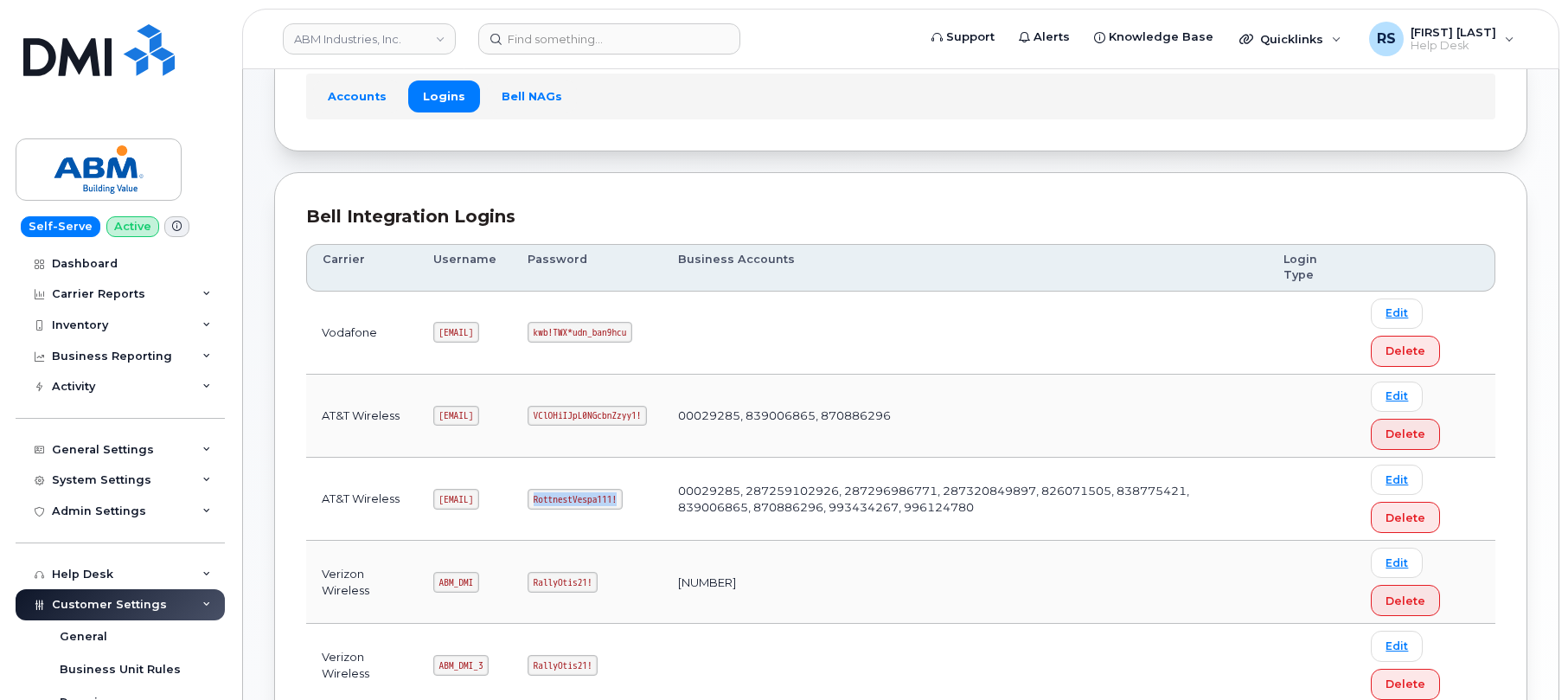 scroll, scrollTop: 115, scrollLeft: 0, axis: vertical 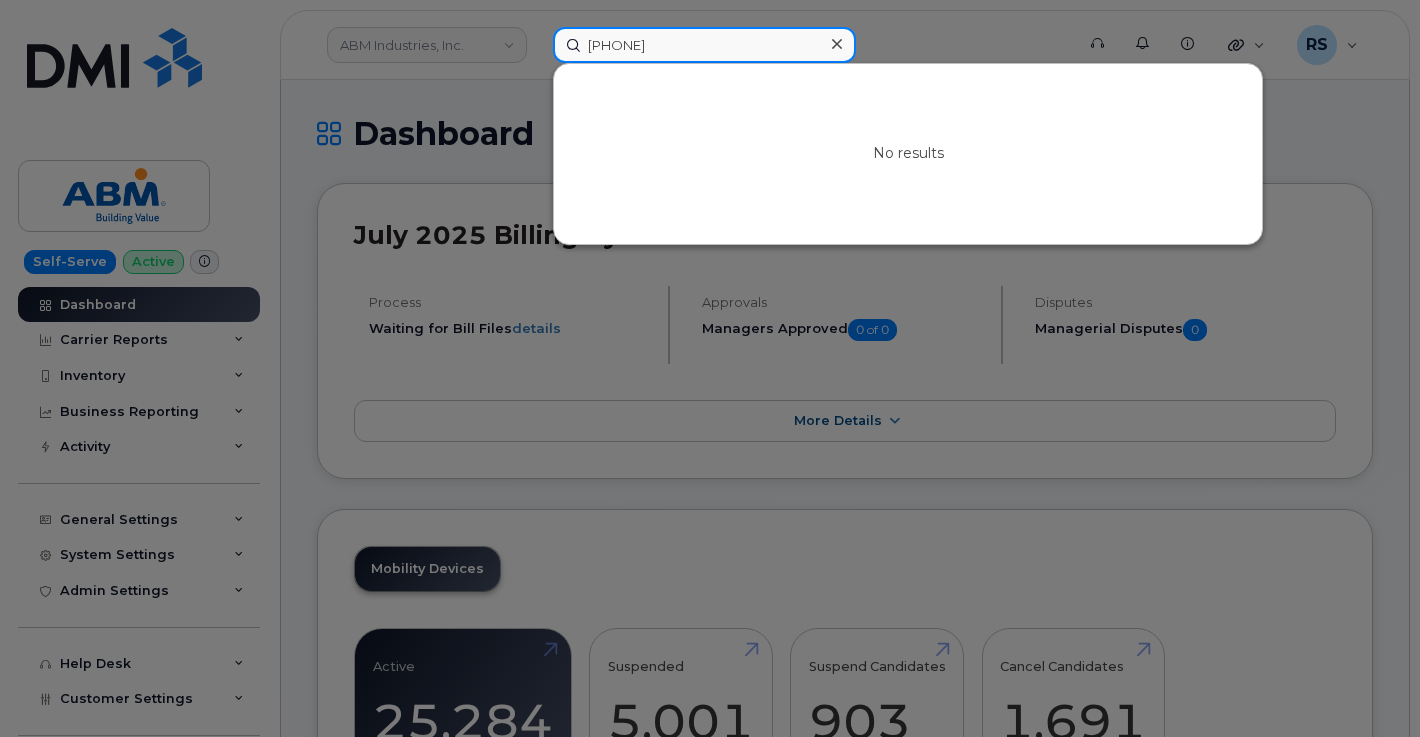 drag, startPoint x: 698, startPoint y: 45, endPoint x: 561, endPoint y: 42, distance: 137.03284 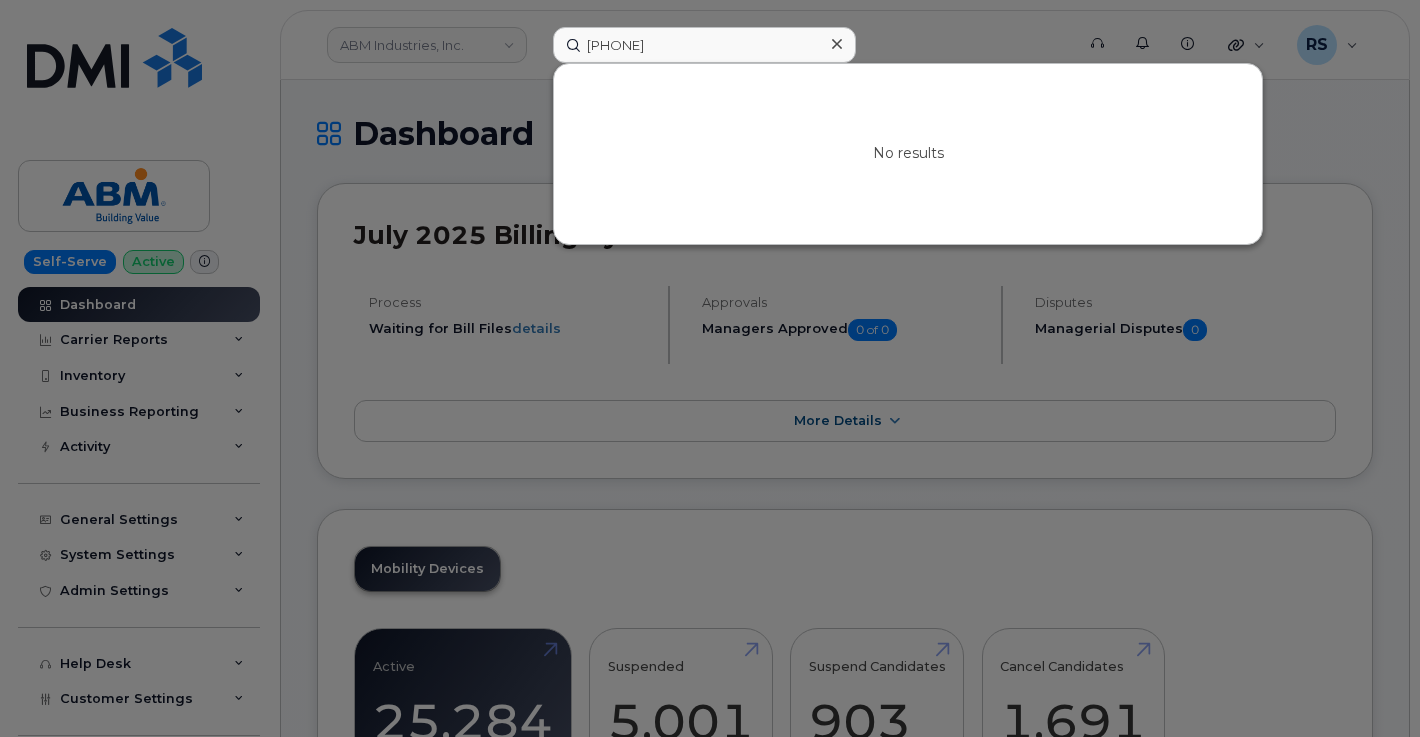 click at bounding box center (710, 368) 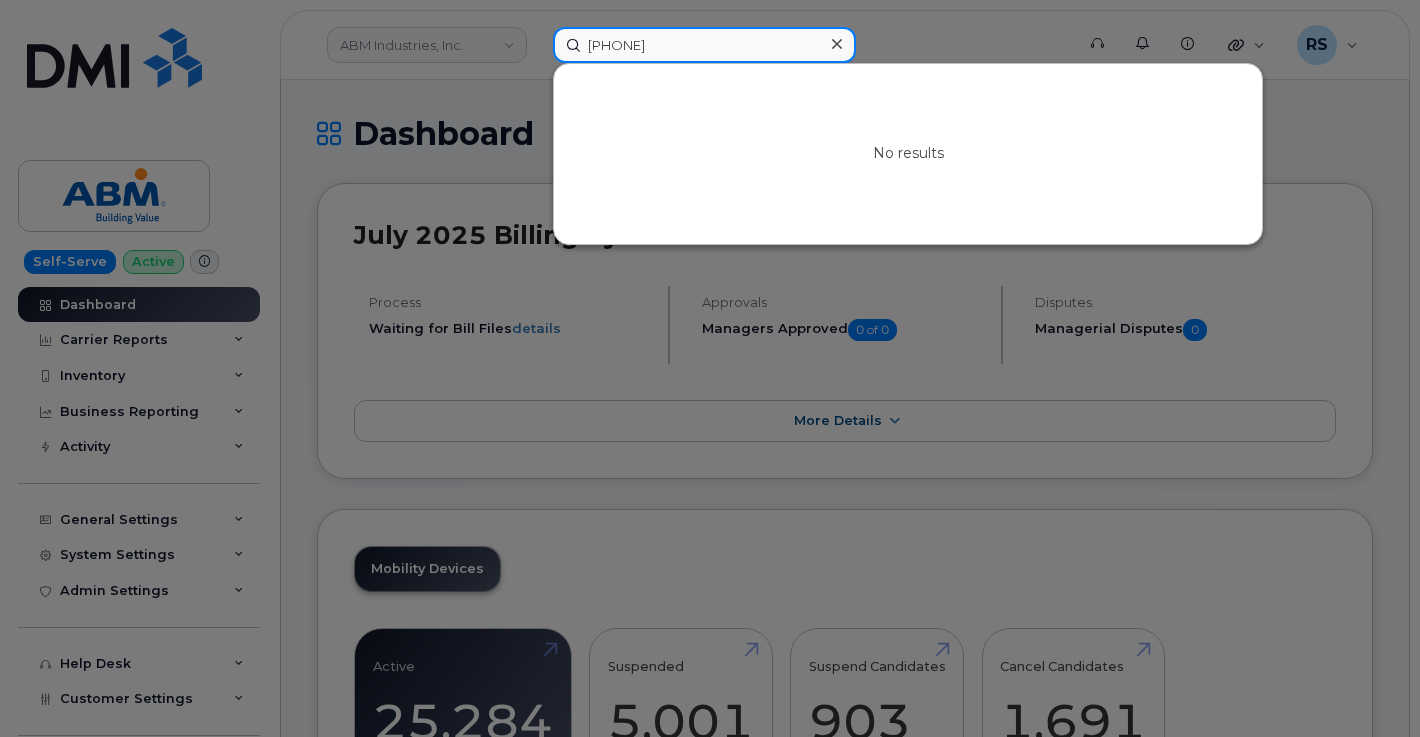 drag, startPoint x: 733, startPoint y: 43, endPoint x: 581, endPoint y: 43, distance: 152 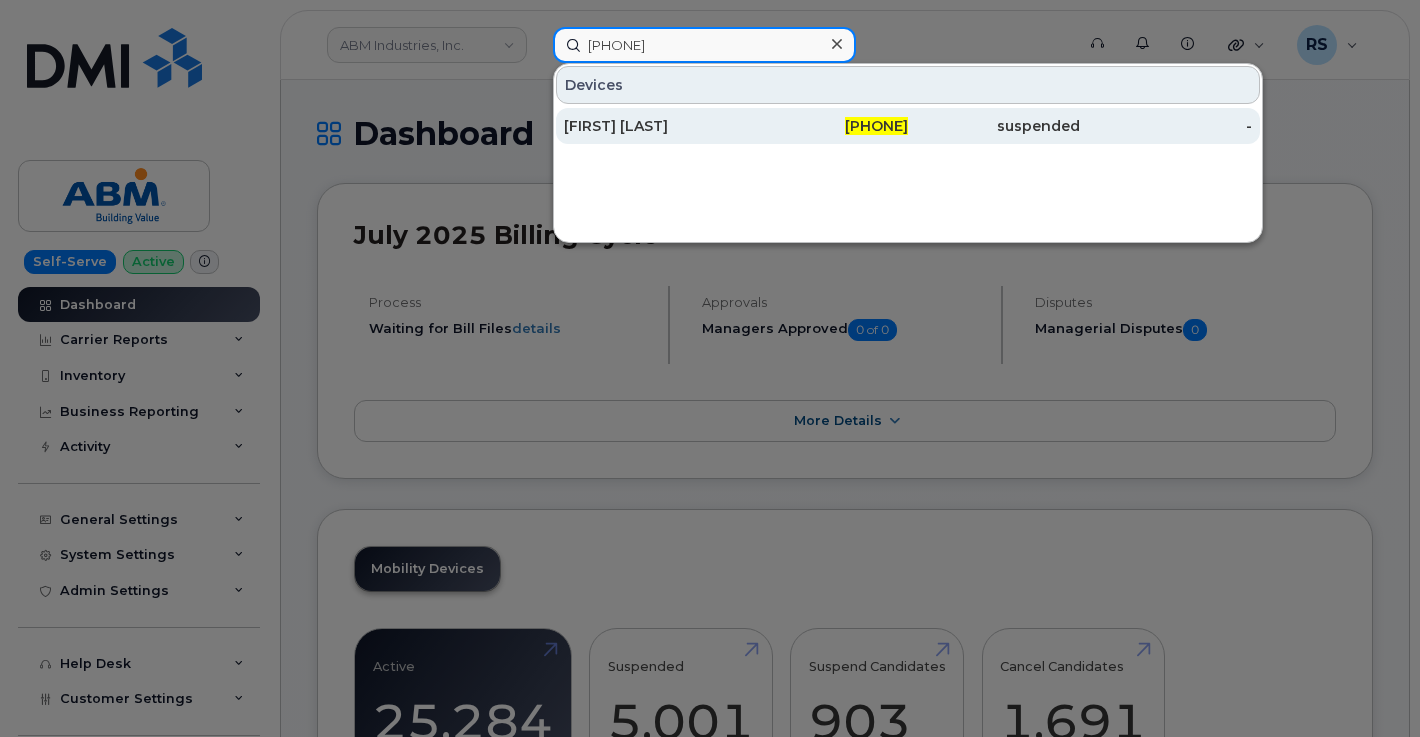 type on "217-402-6252" 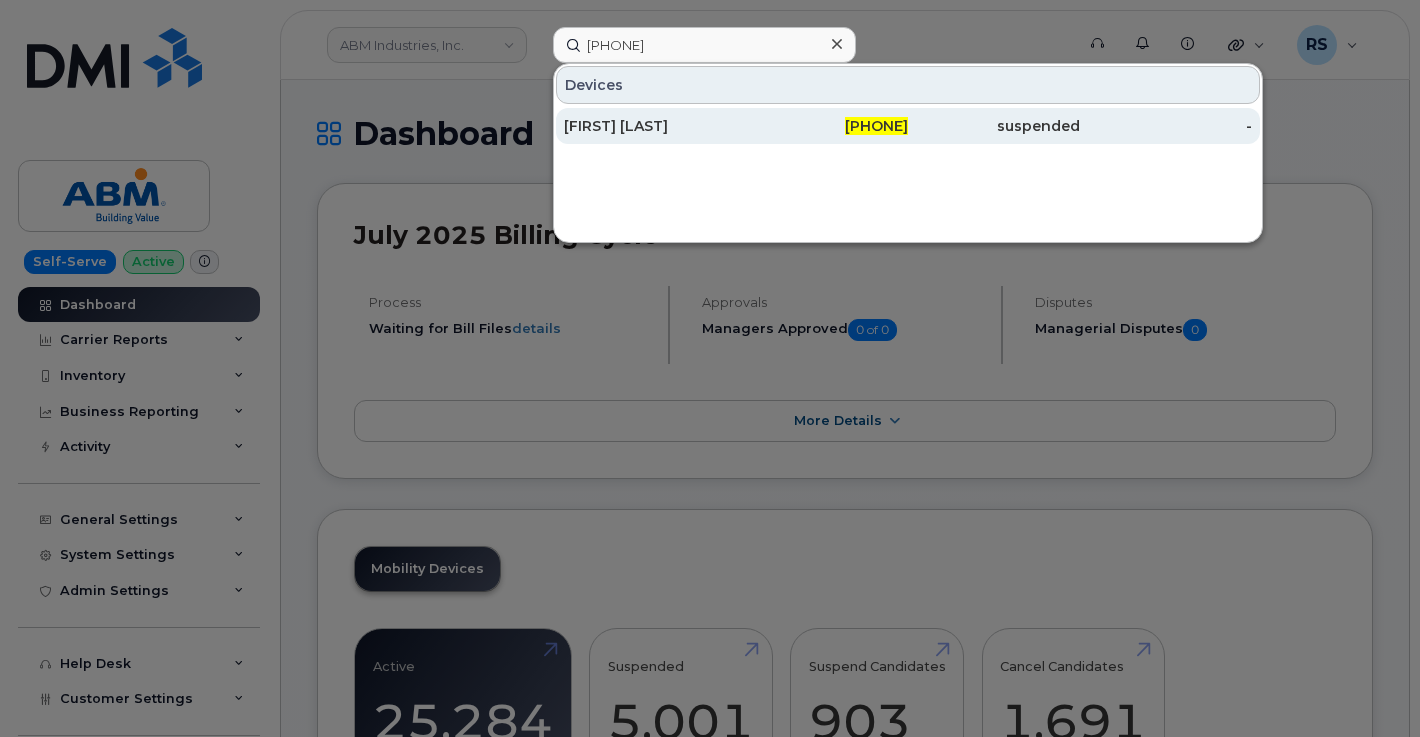 click on "MARCUS STAMPER" at bounding box center [650, 126] 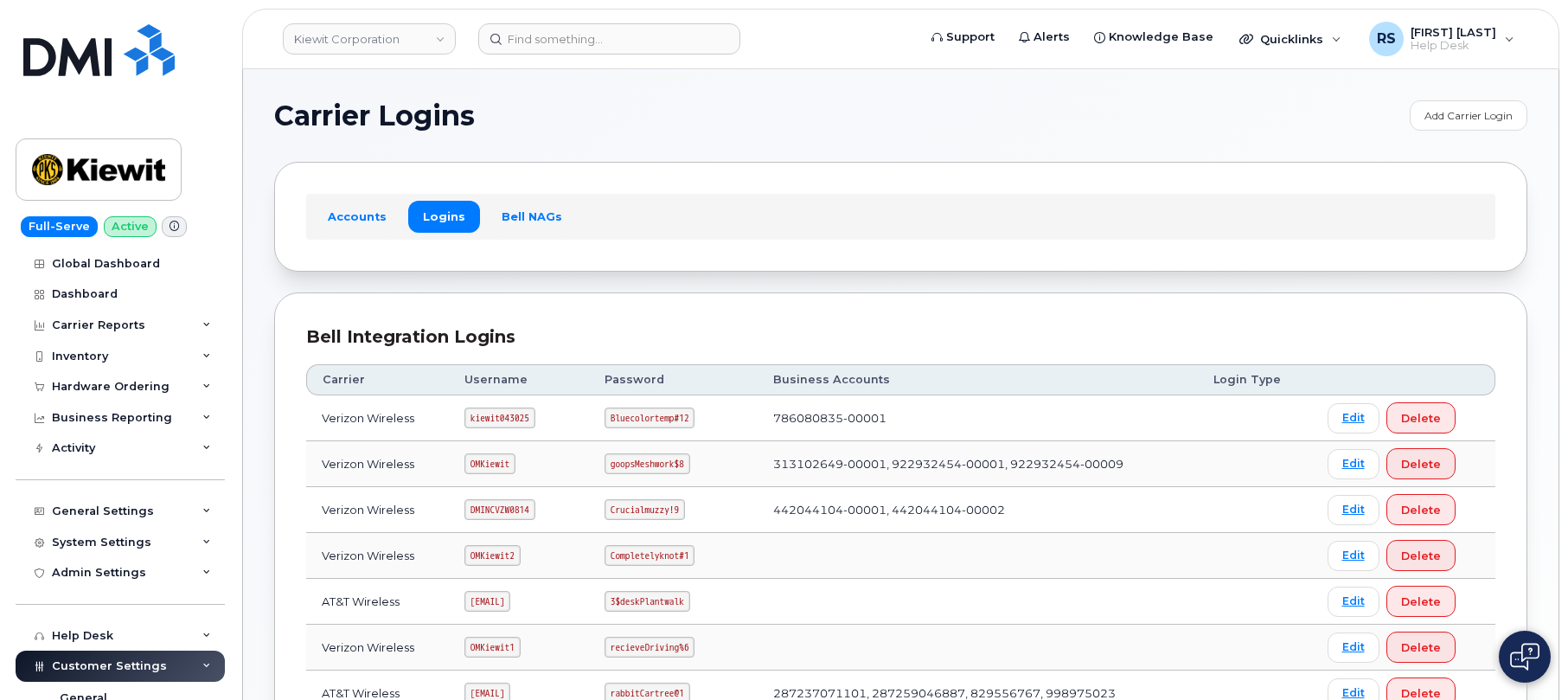 scroll, scrollTop: 267, scrollLeft: 0, axis: vertical 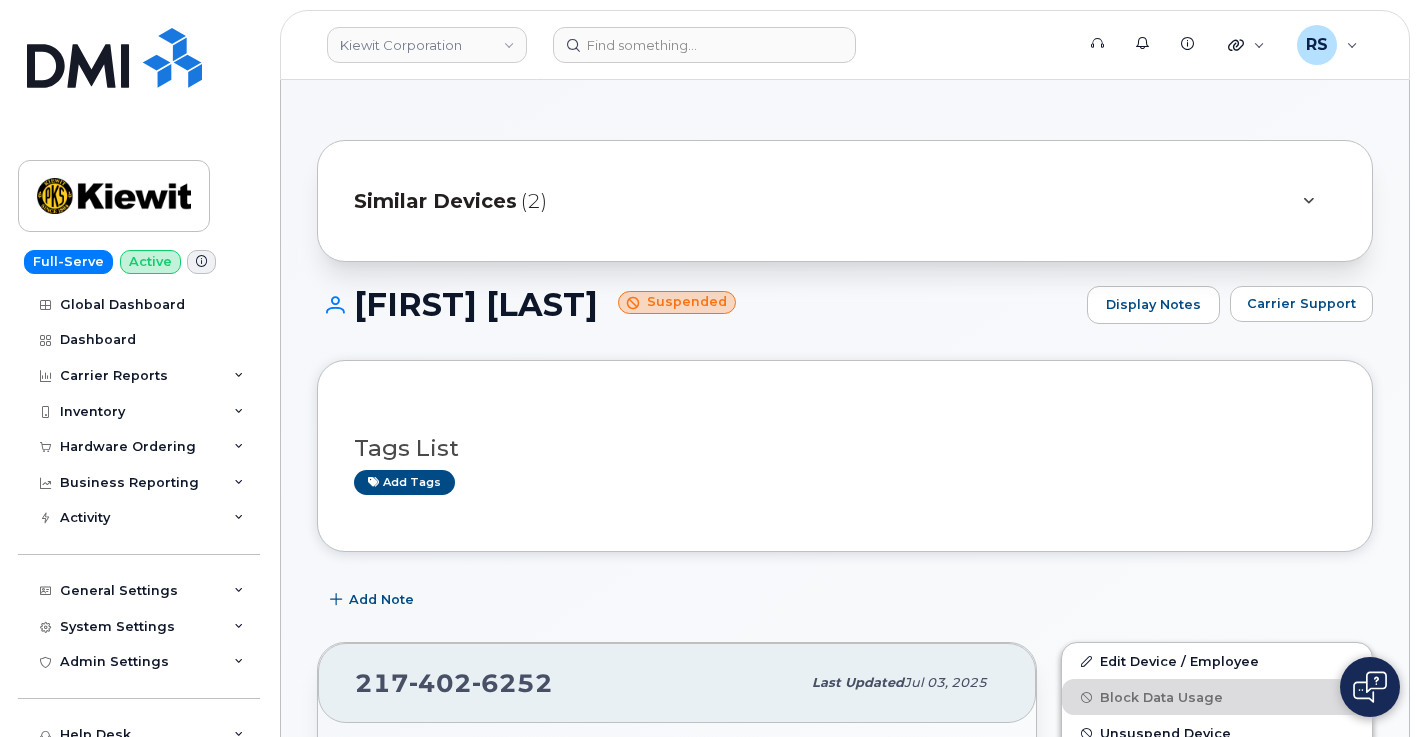 drag, startPoint x: 359, startPoint y: 298, endPoint x: 671, endPoint y: 305, distance: 312.07852 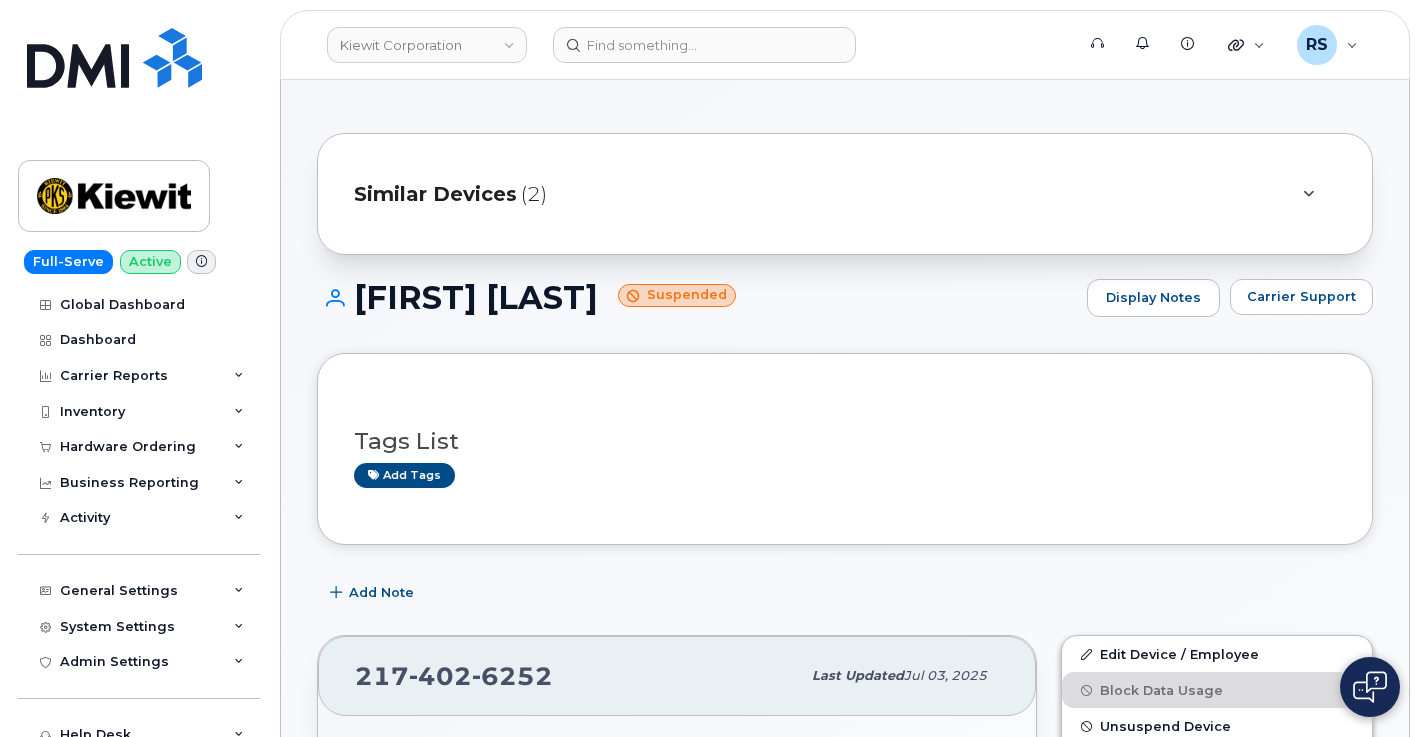 scroll, scrollTop: 0, scrollLeft: 0, axis: both 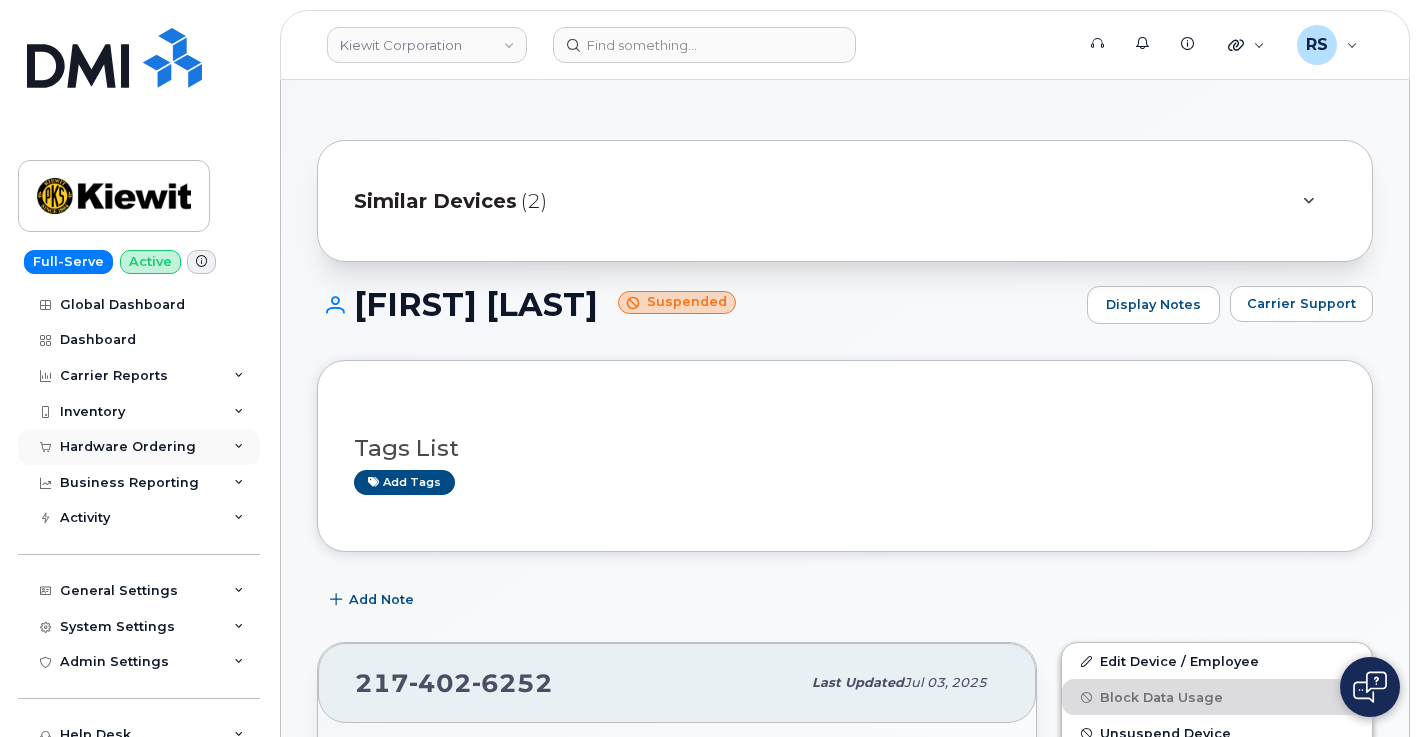 click on "Hardware Ordering" at bounding box center [128, 447] 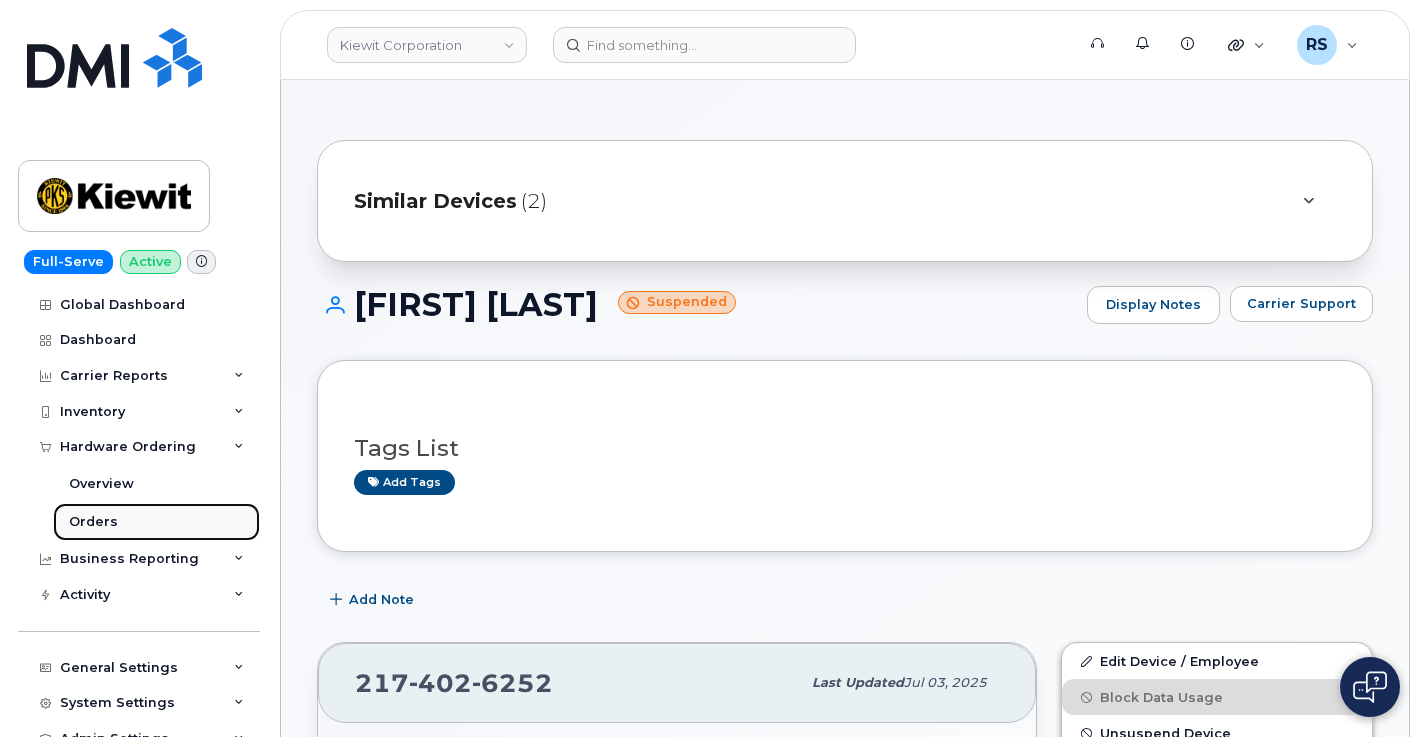 click on "Orders" at bounding box center (93, 522) 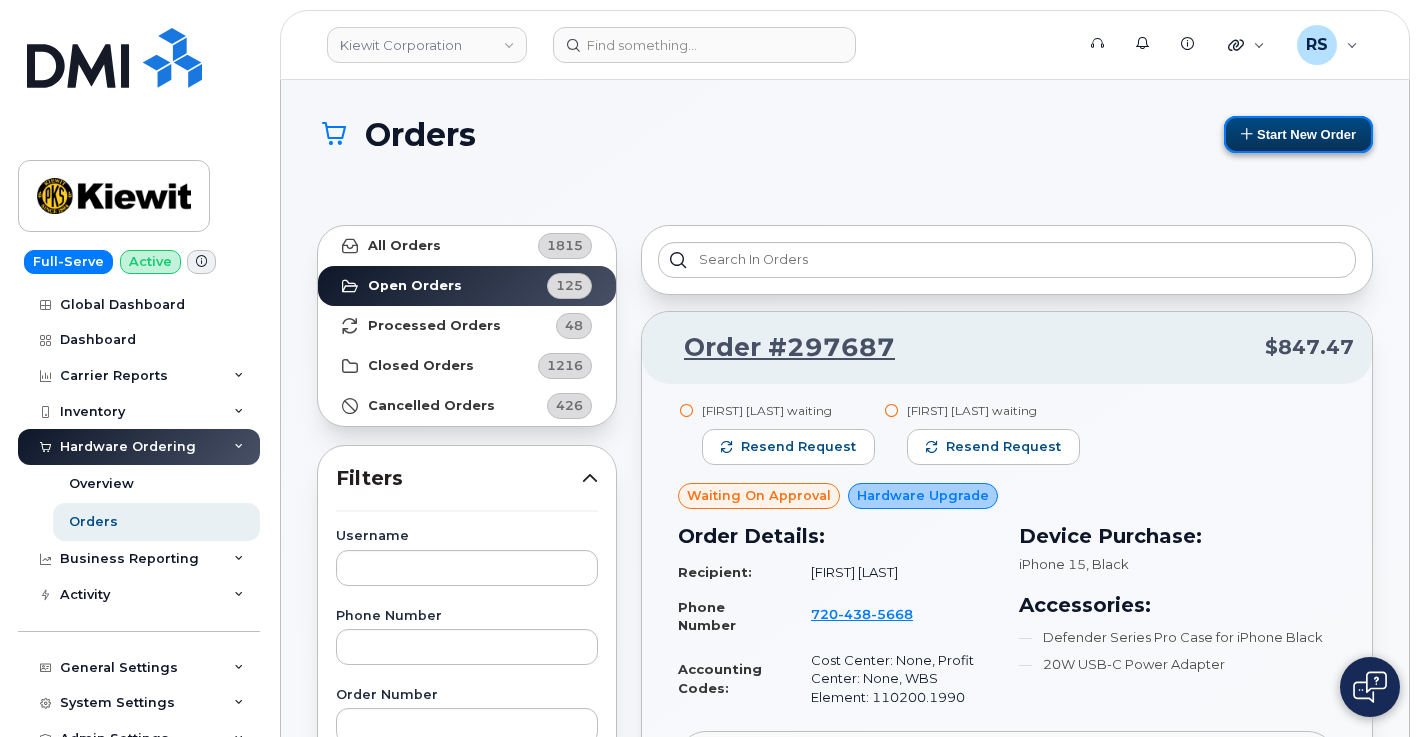 click on "Start New Order" at bounding box center [1298, 134] 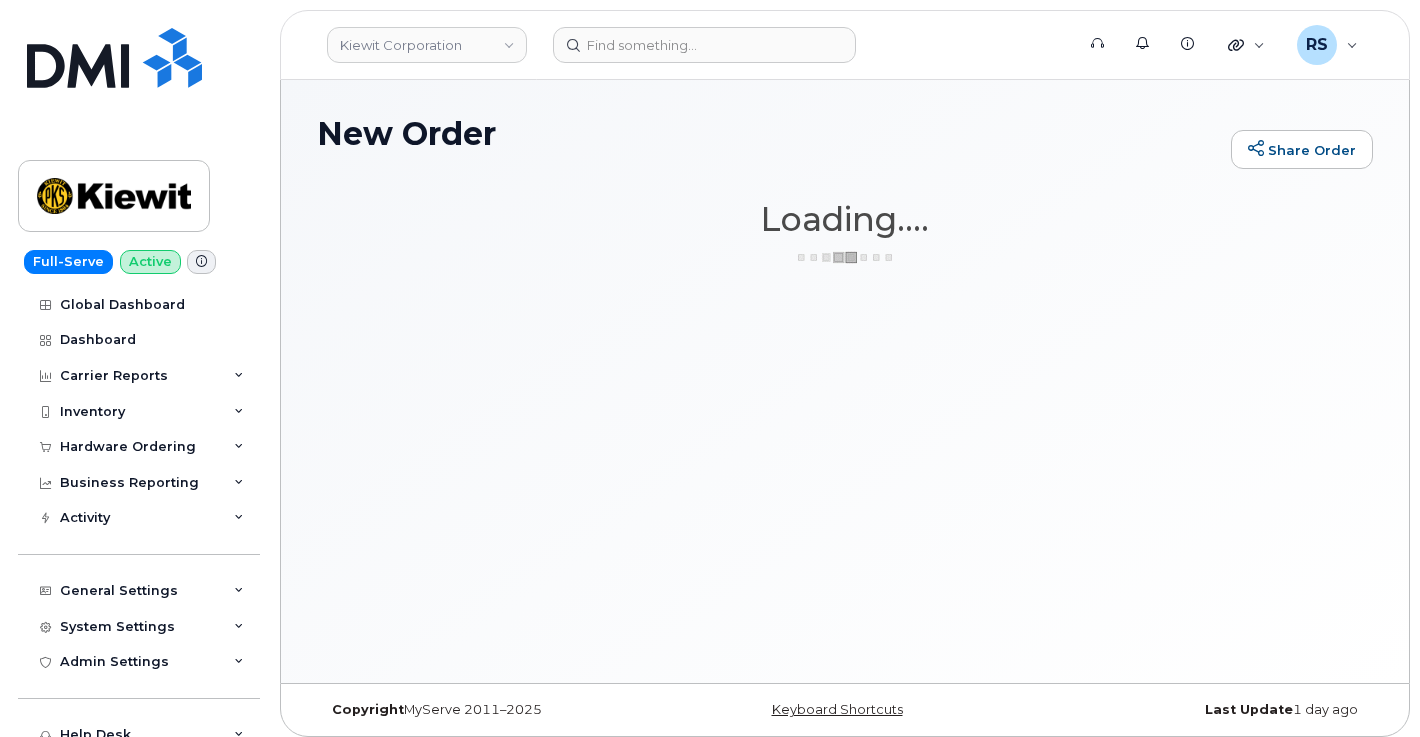 scroll, scrollTop: 0, scrollLeft: 0, axis: both 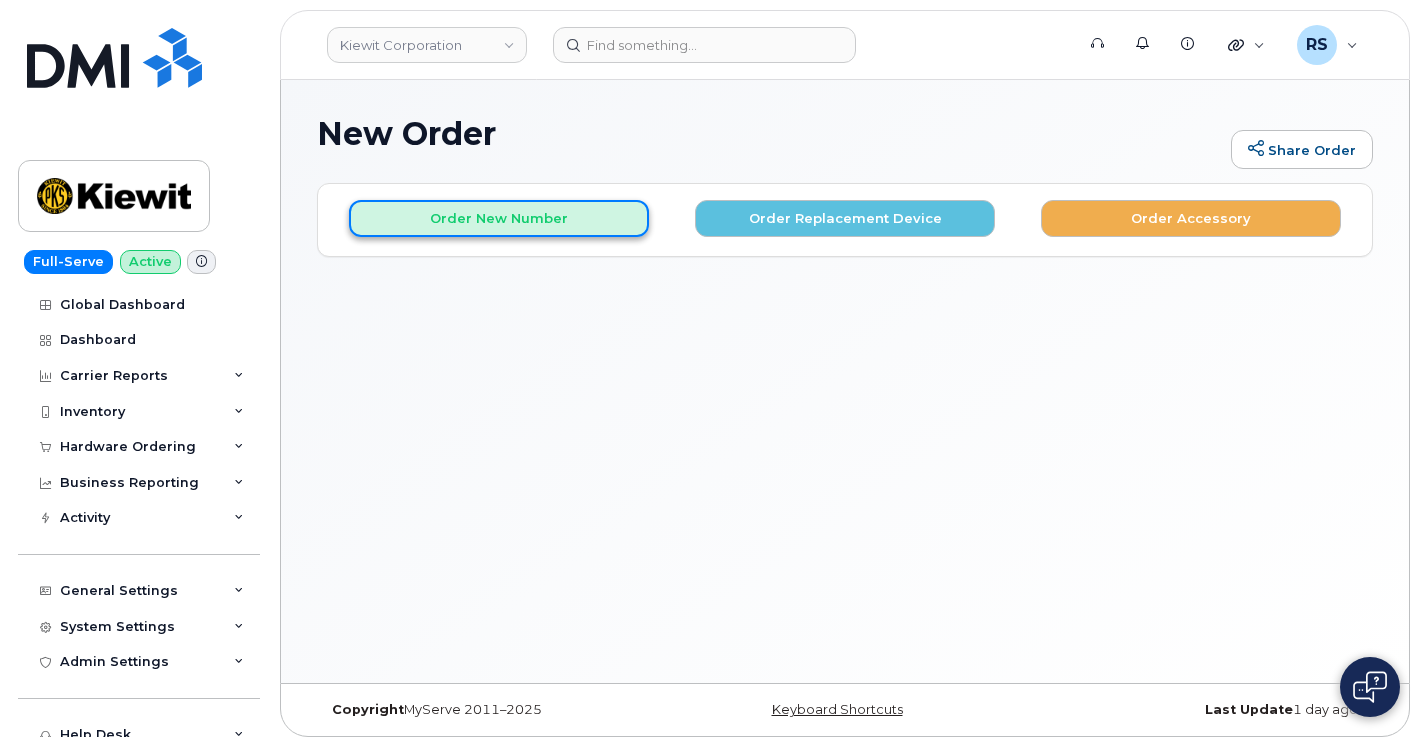 click on "Order New Number" at bounding box center [499, 218] 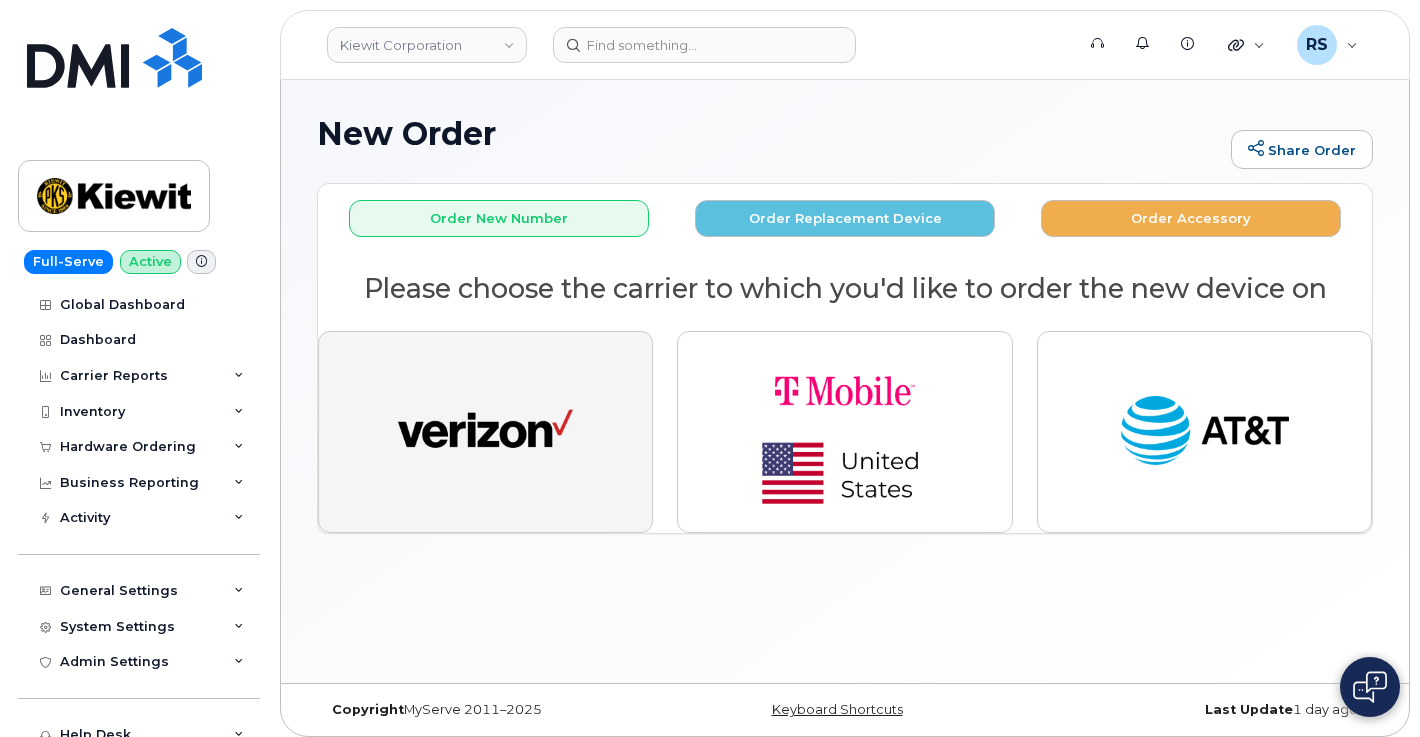 click at bounding box center [485, 432] 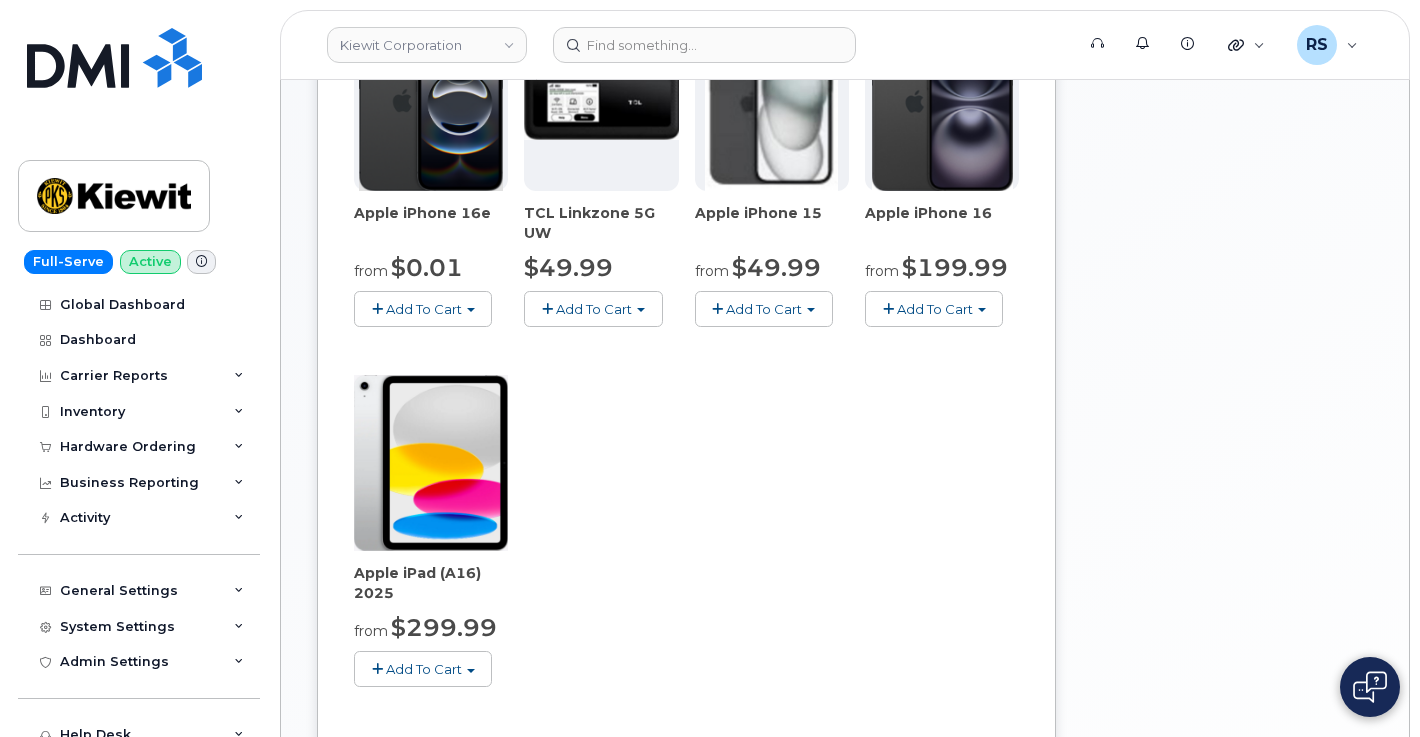 scroll, scrollTop: 467, scrollLeft: 0, axis: vertical 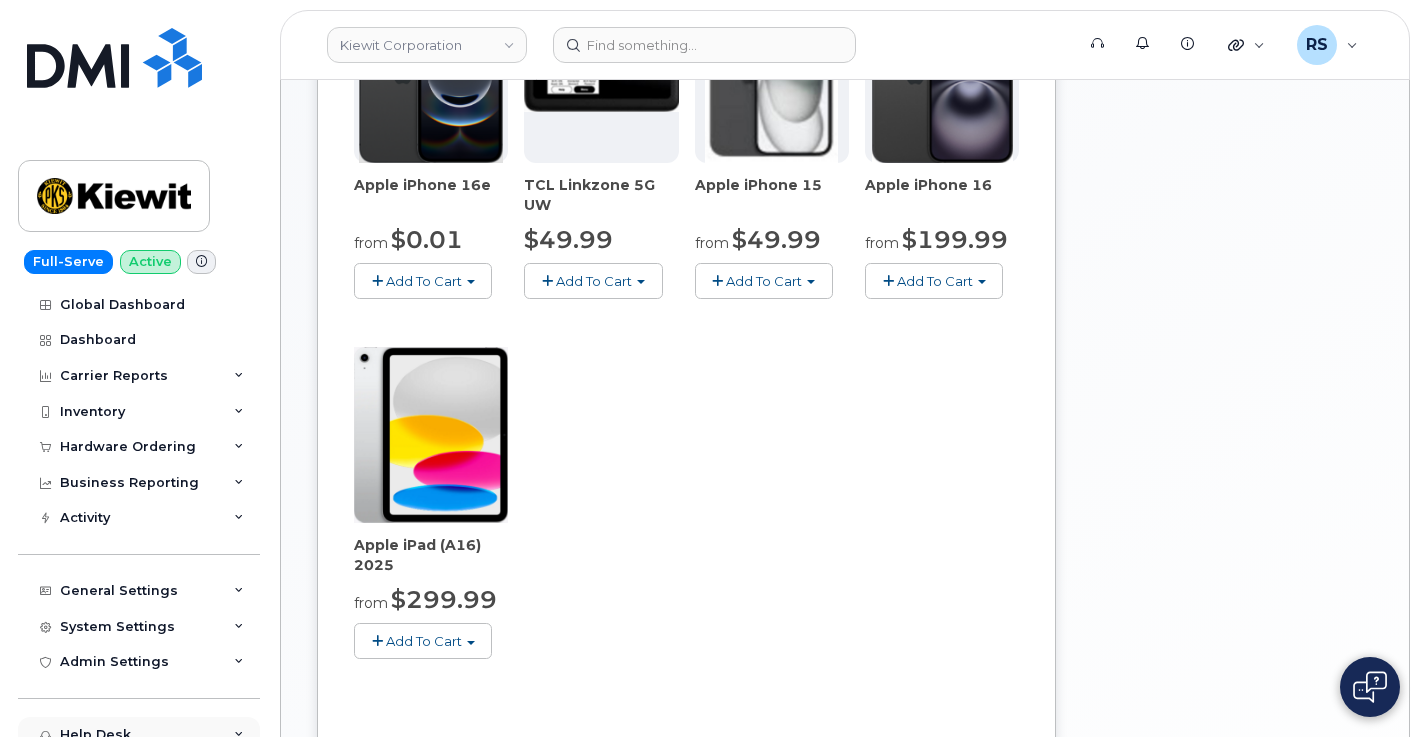 click on "Help Desk" at bounding box center [139, 735] 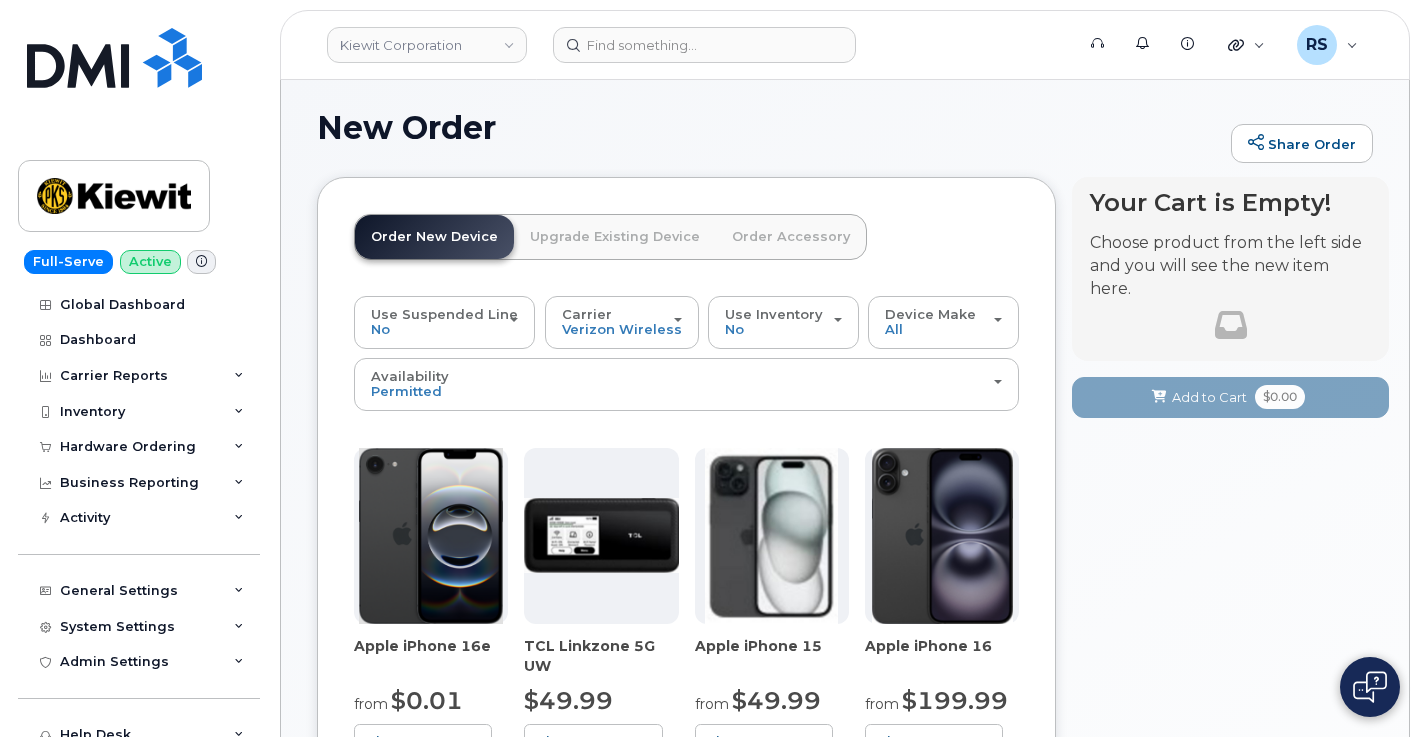 scroll, scrollTop: 0, scrollLeft: 0, axis: both 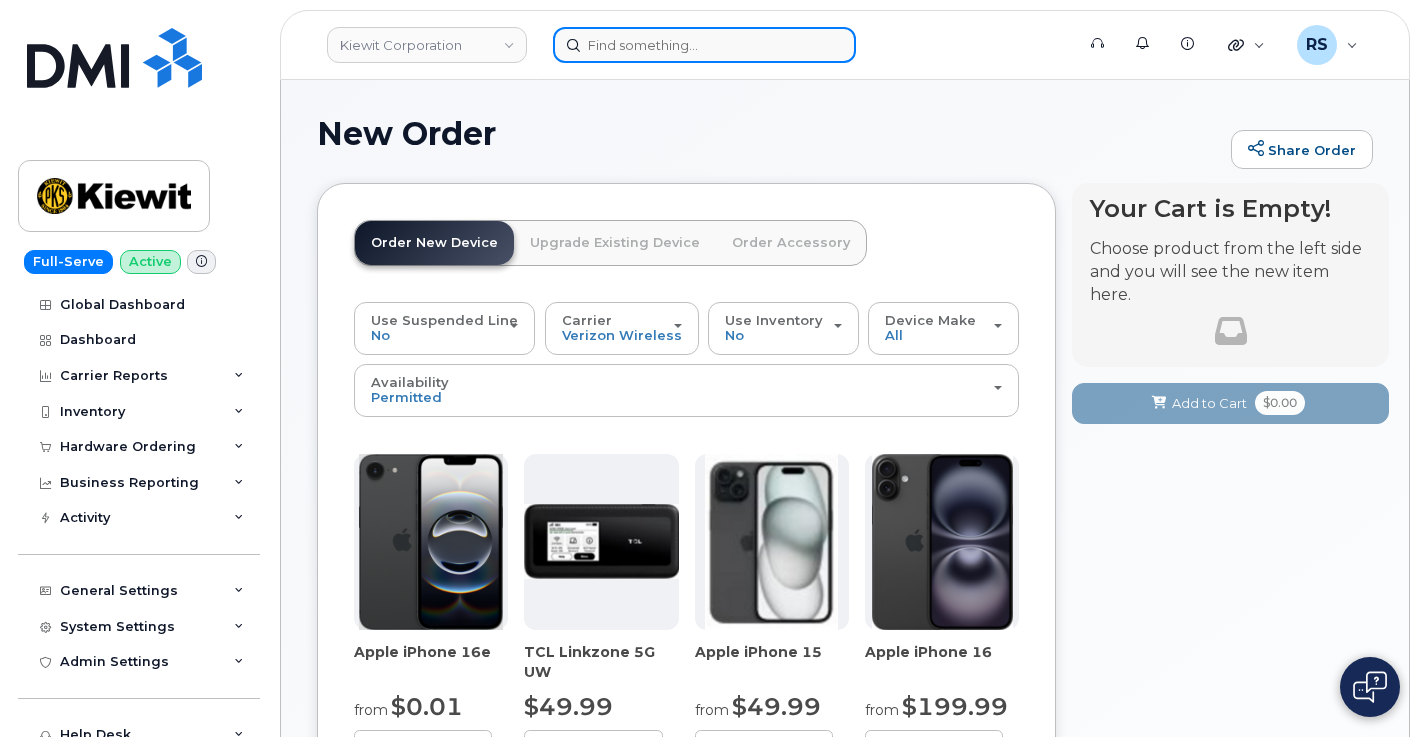 click at bounding box center (704, 45) 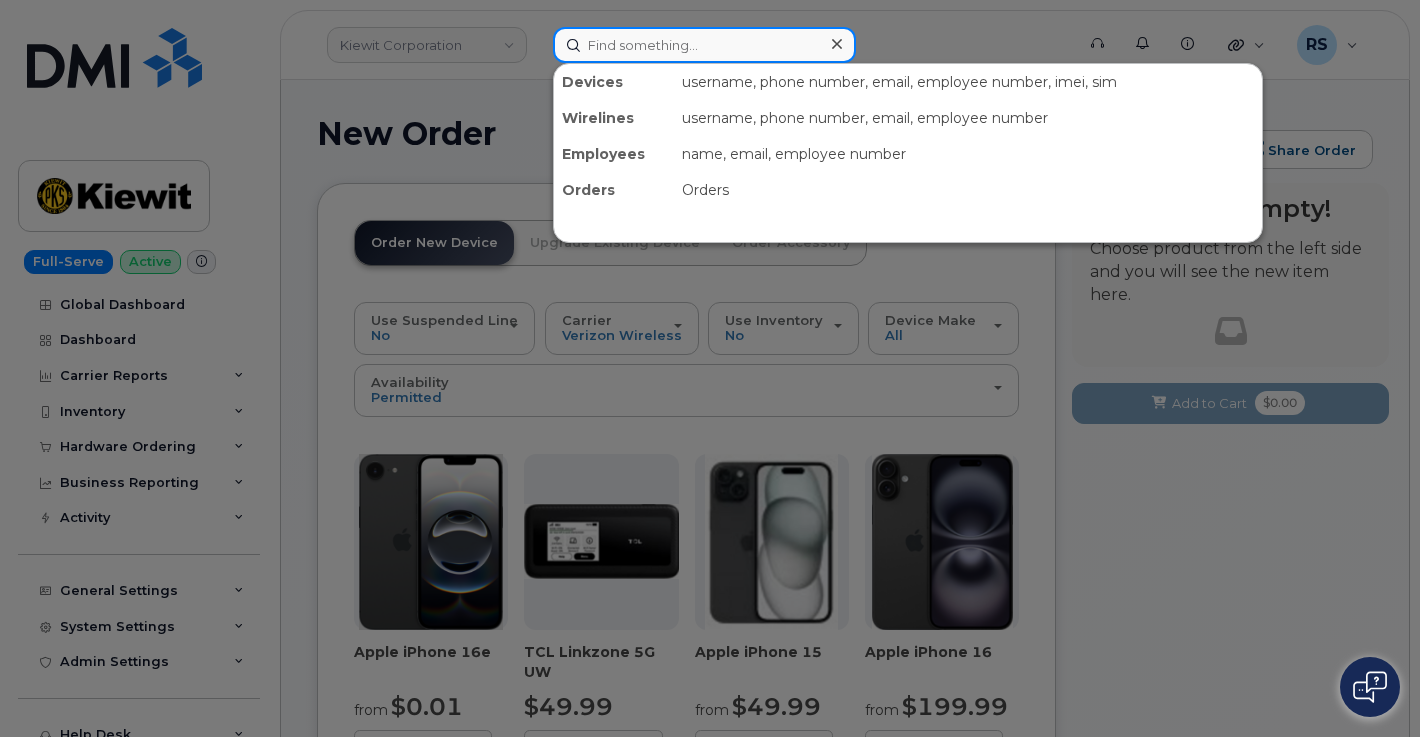 paste on "5873725145" 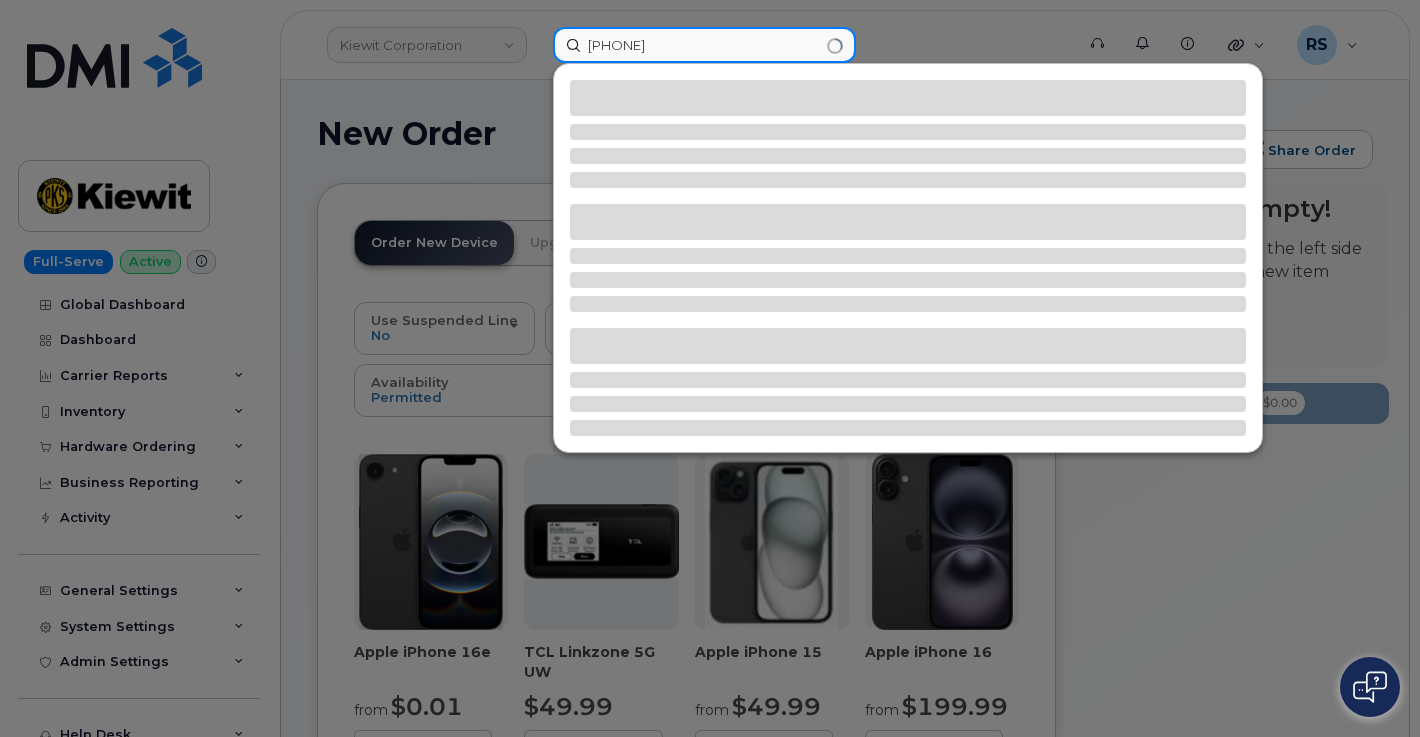type on "5873725145" 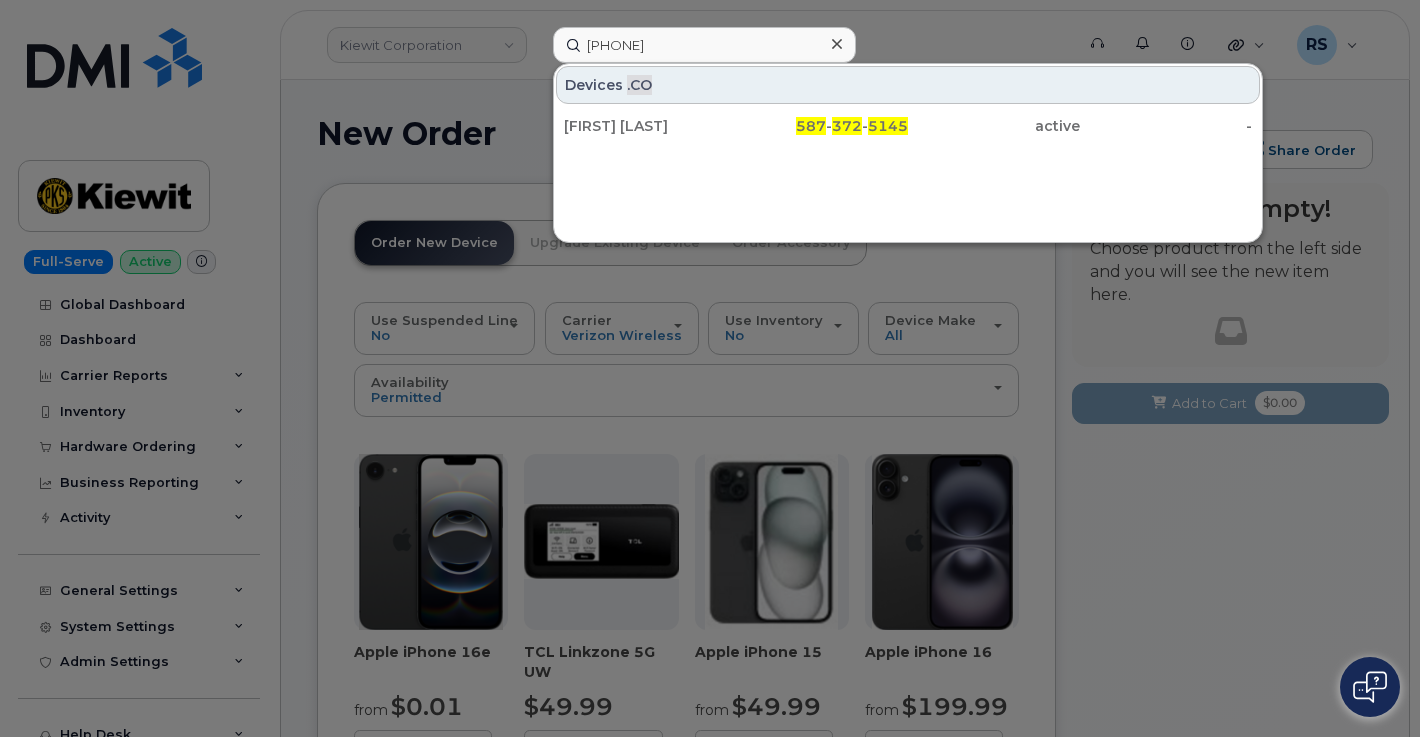 click at bounding box center (710, 368) 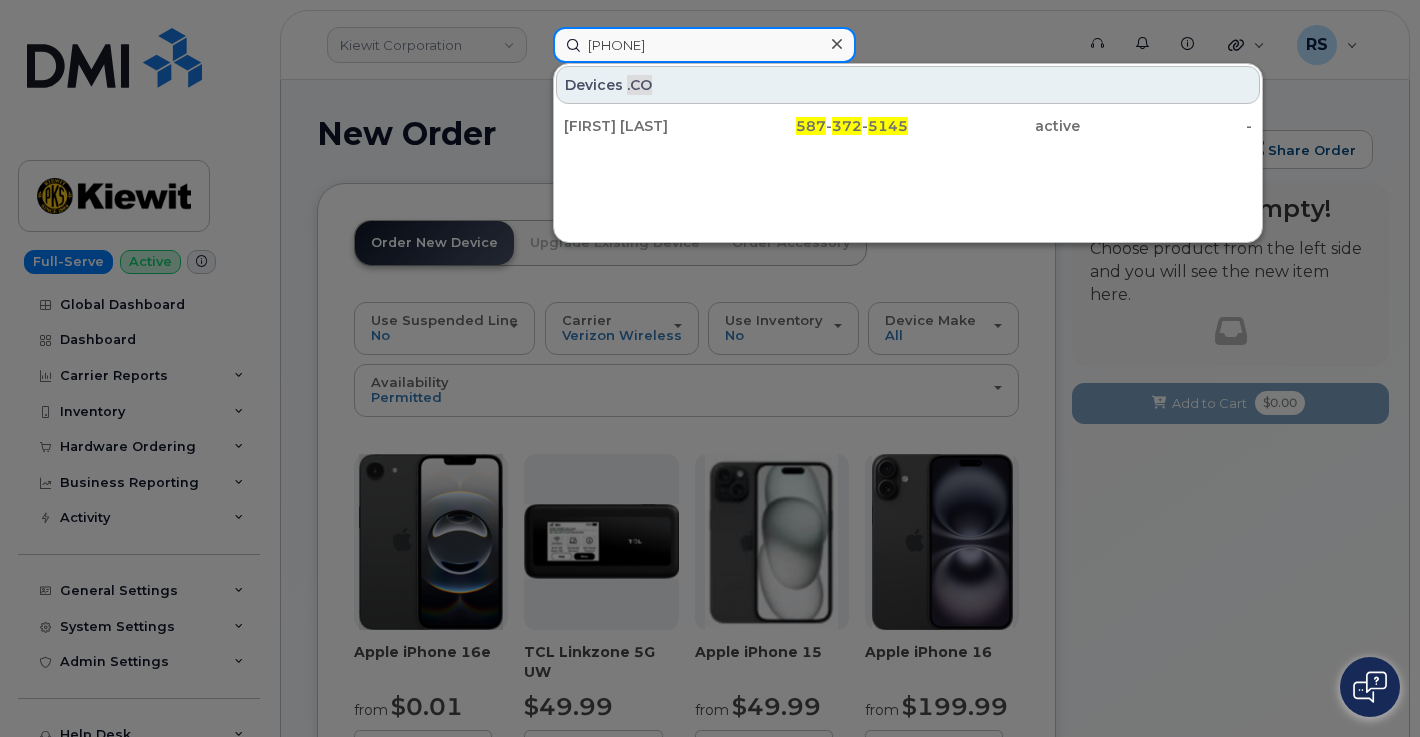 drag, startPoint x: 739, startPoint y: 54, endPoint x: 523, endPoint y: 32, distance: 217.11748 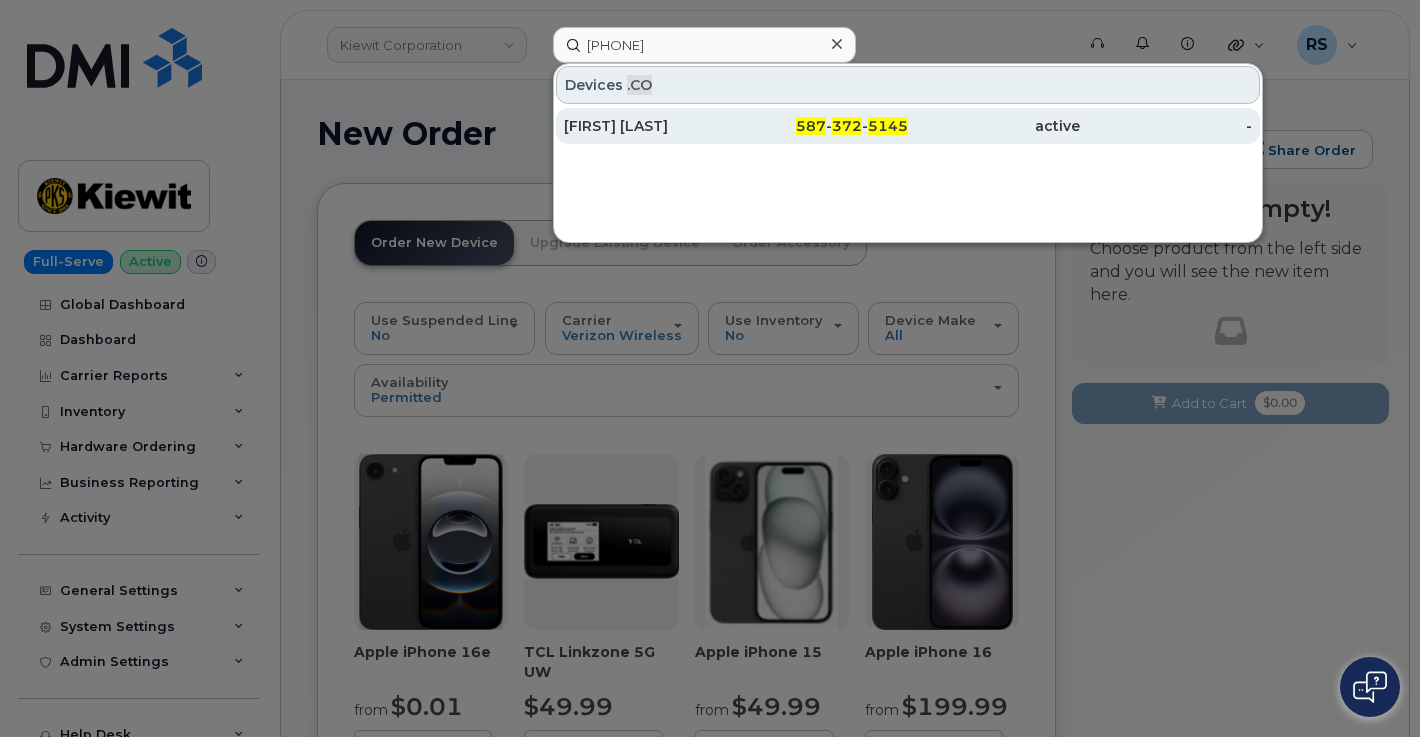 click on "Malkiat Randhawa" at bounding box center (650, 126) 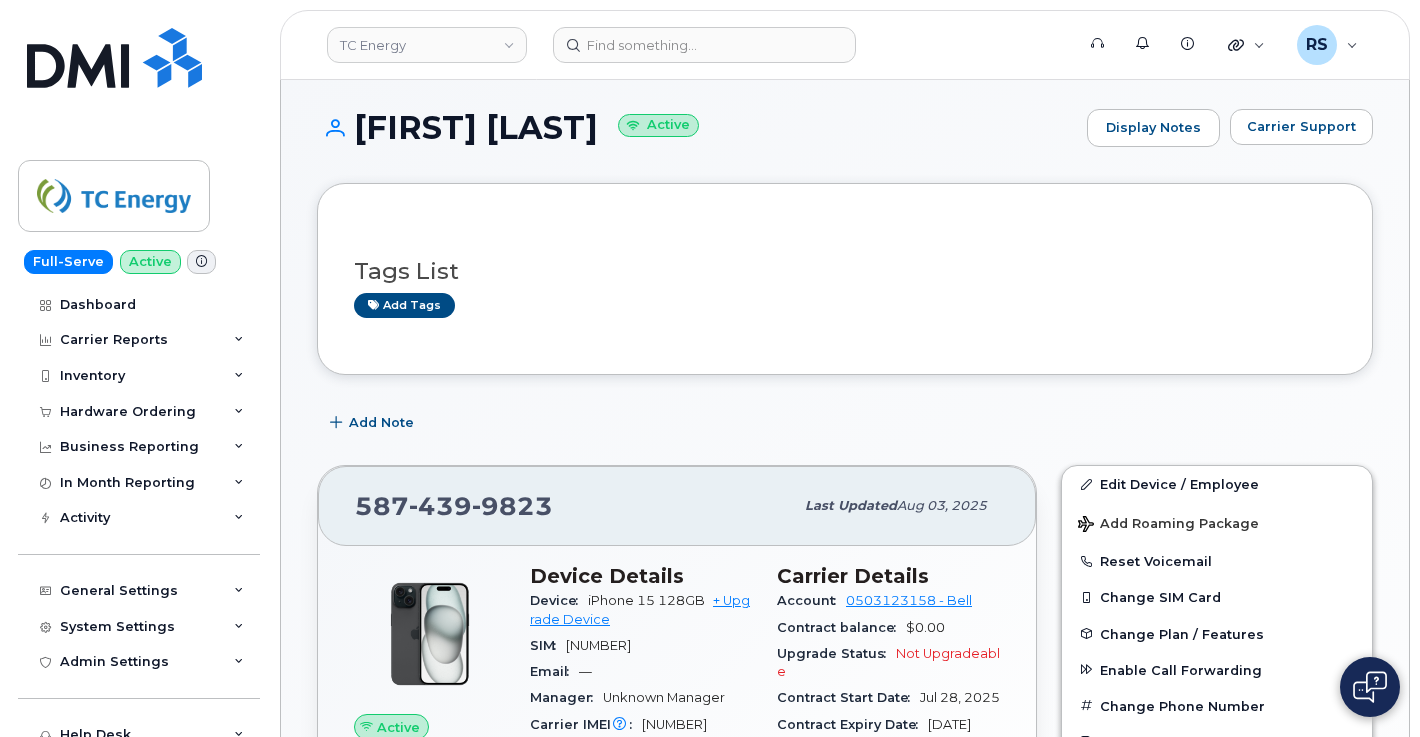 scroll, scrollTop: 0, scrollLeft: 0, axis: both 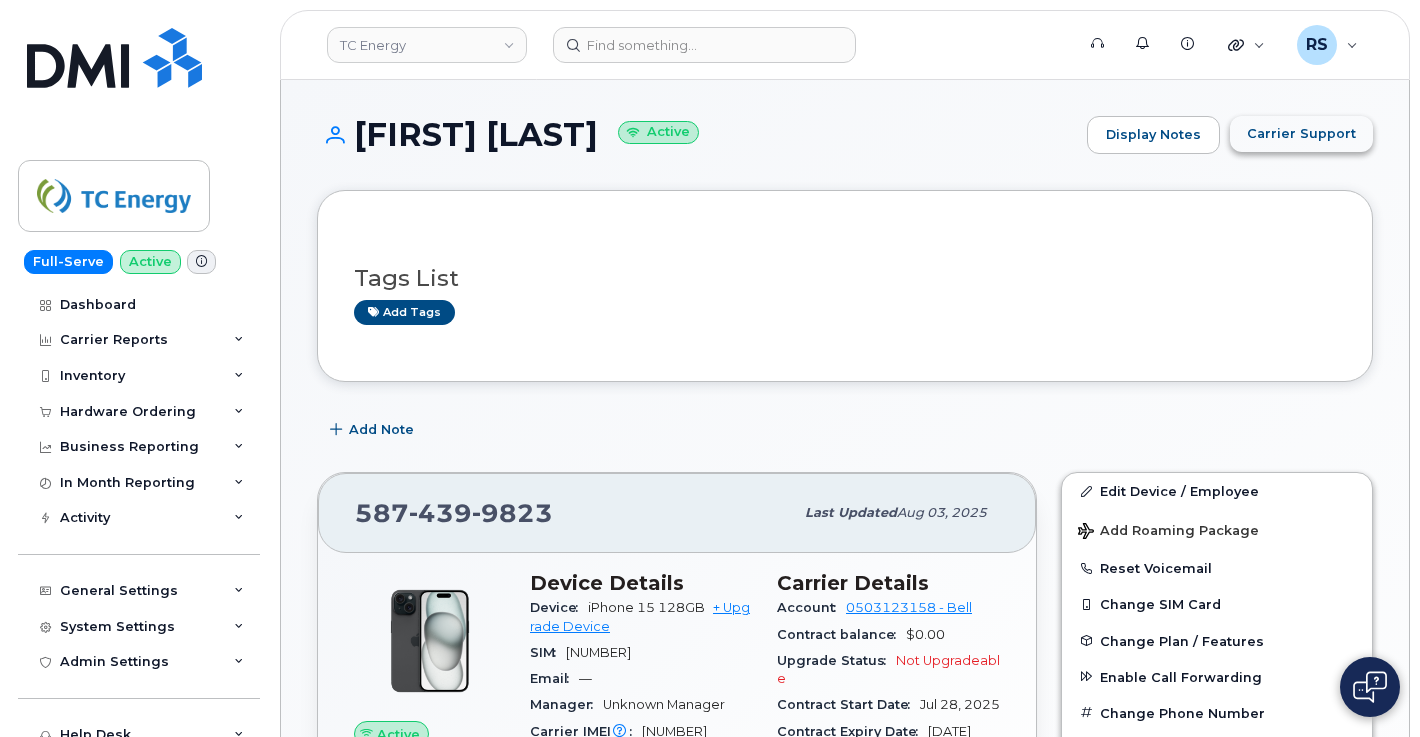 click on "Carrier Support" at bounding box center [1301, 134] 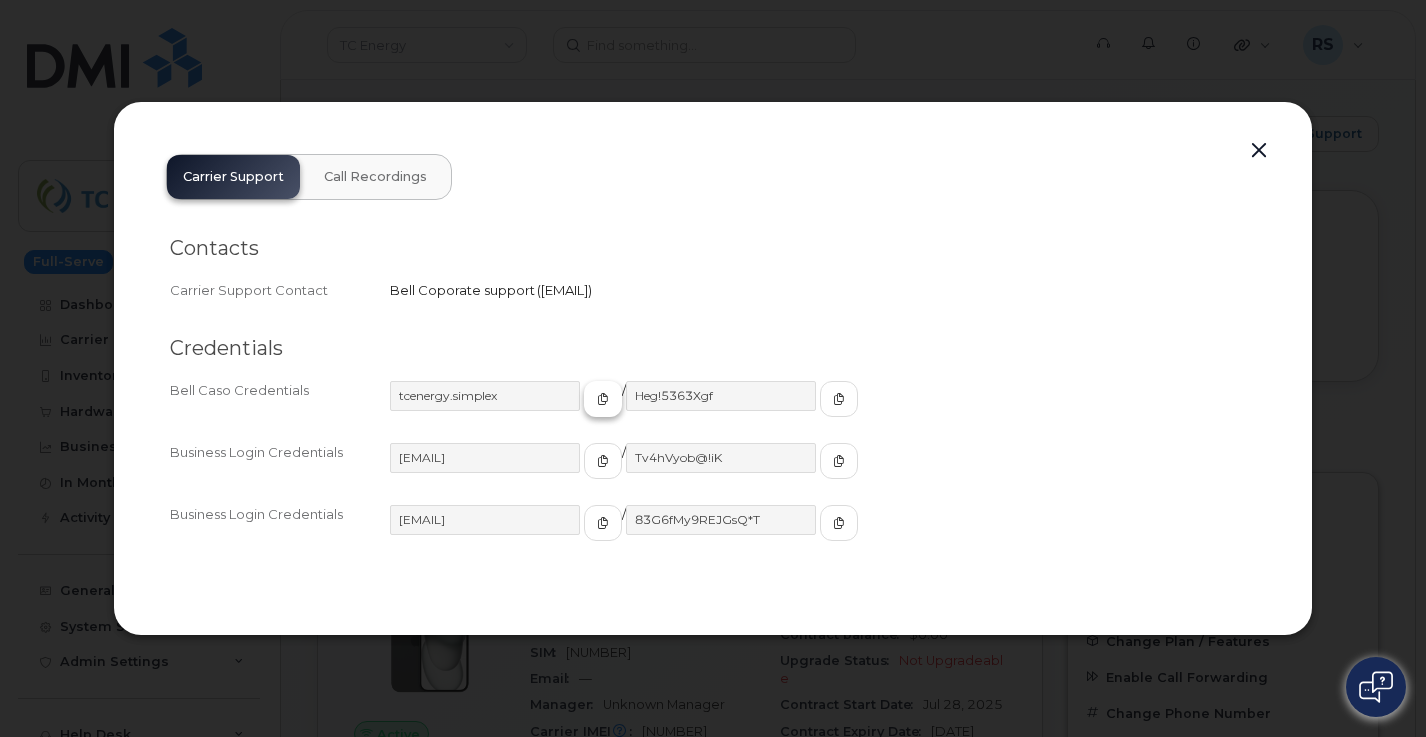 click at bounding box center (603, 399) 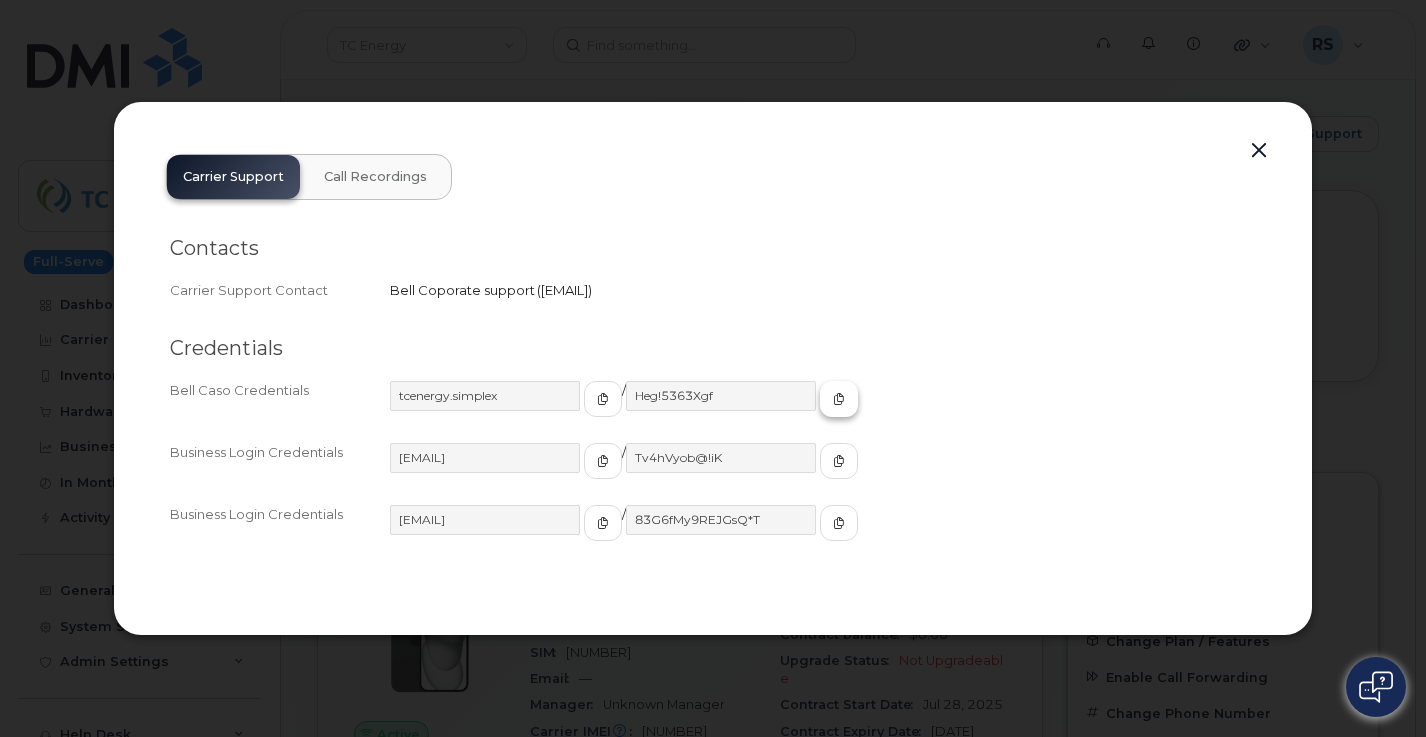 click at bounding box center (839, 399) 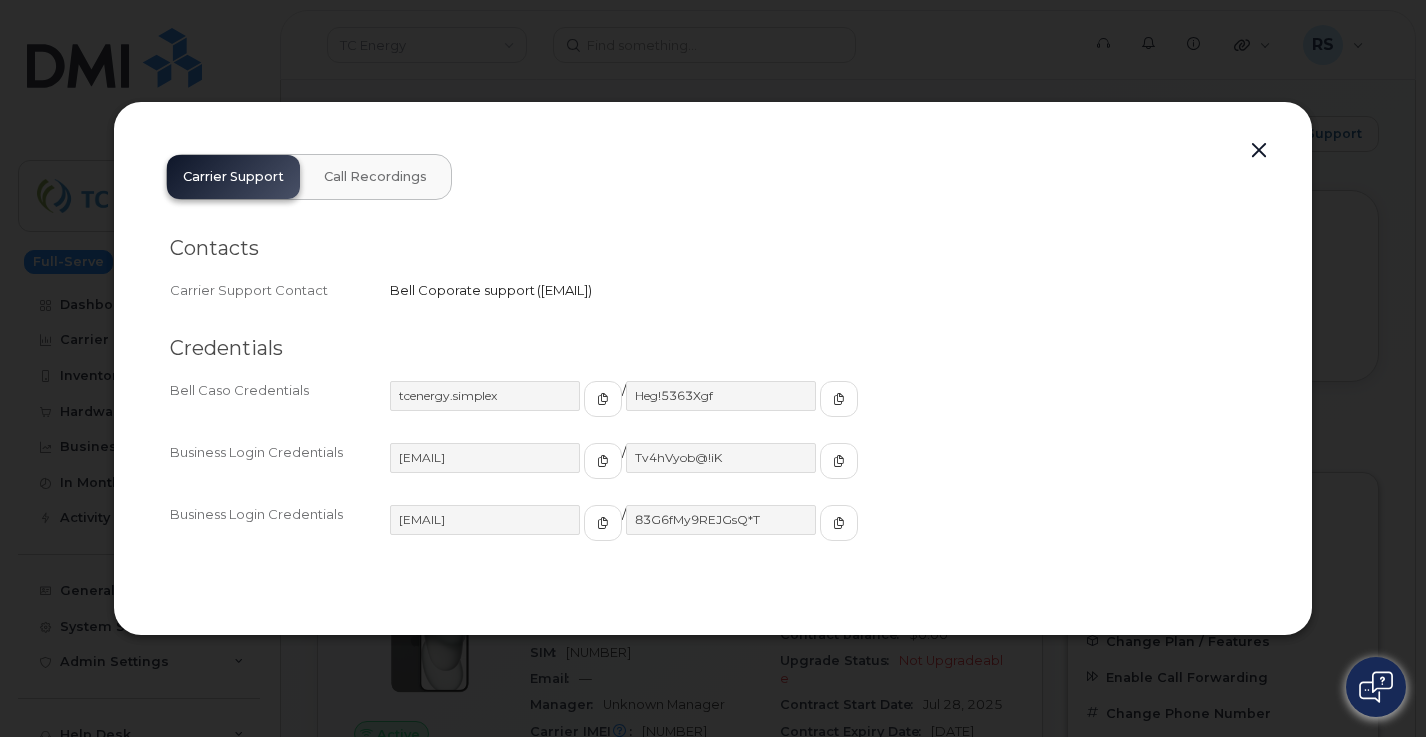 click at bounding box center [1259, 151] 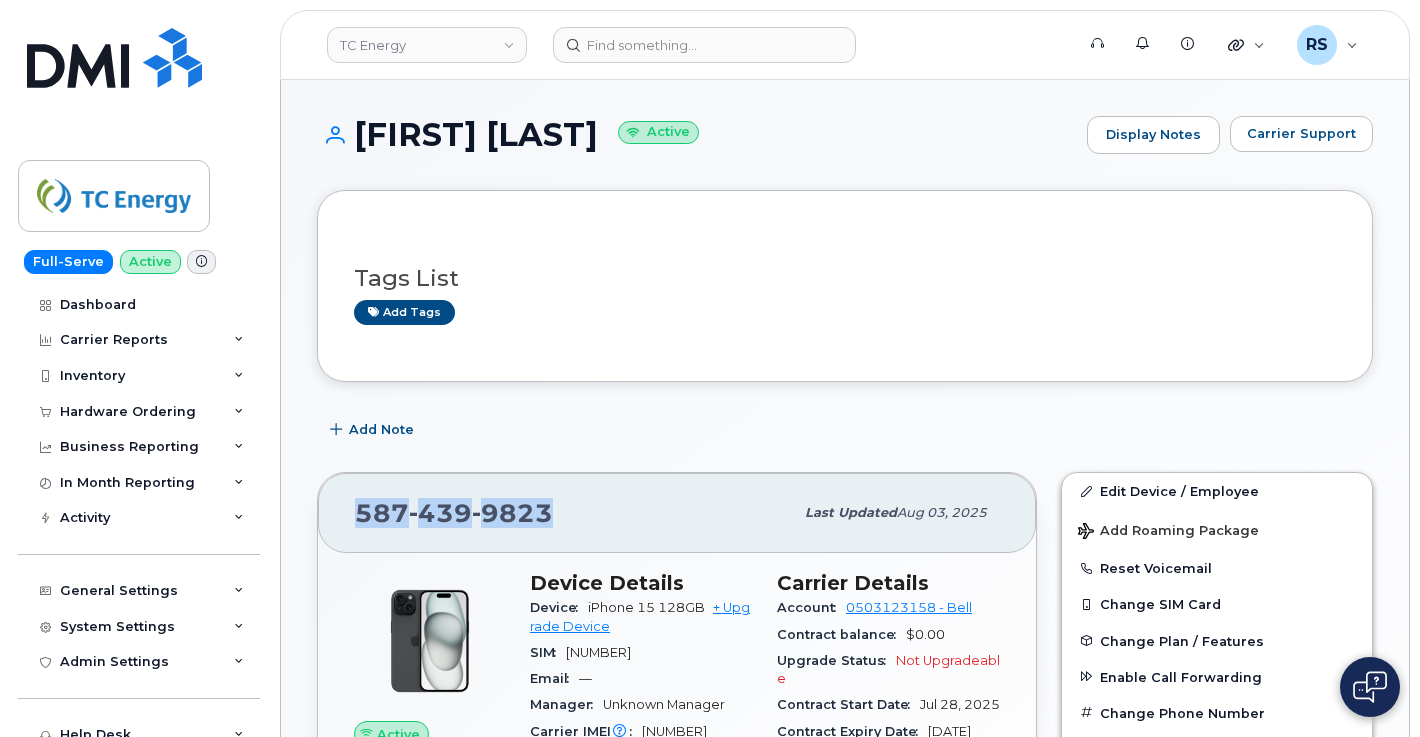 drag, startPoint x: 557, startPoint y: 514, endPoint x: 343, endPoint y: 517, distance: 214.02103 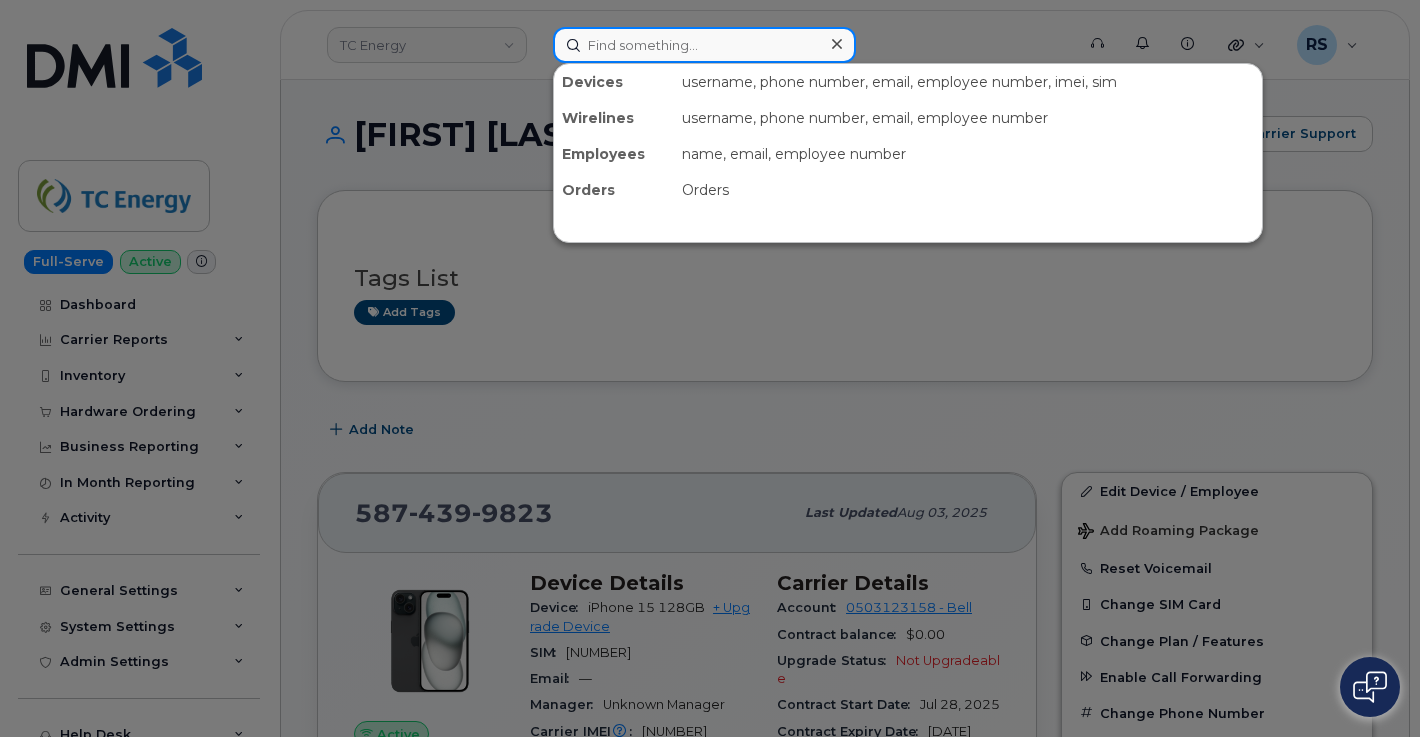 click at bounding box center [704, 45] 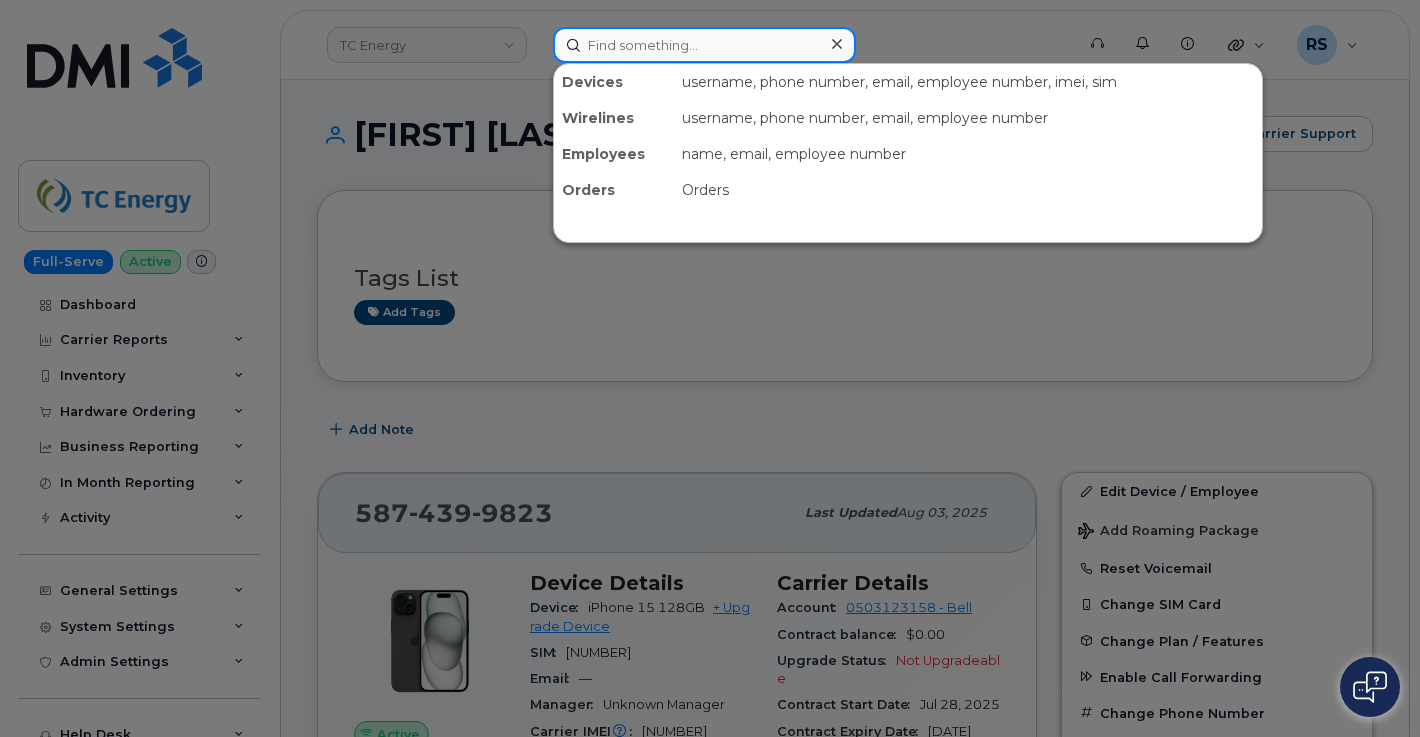 paste on "913-448-0699" 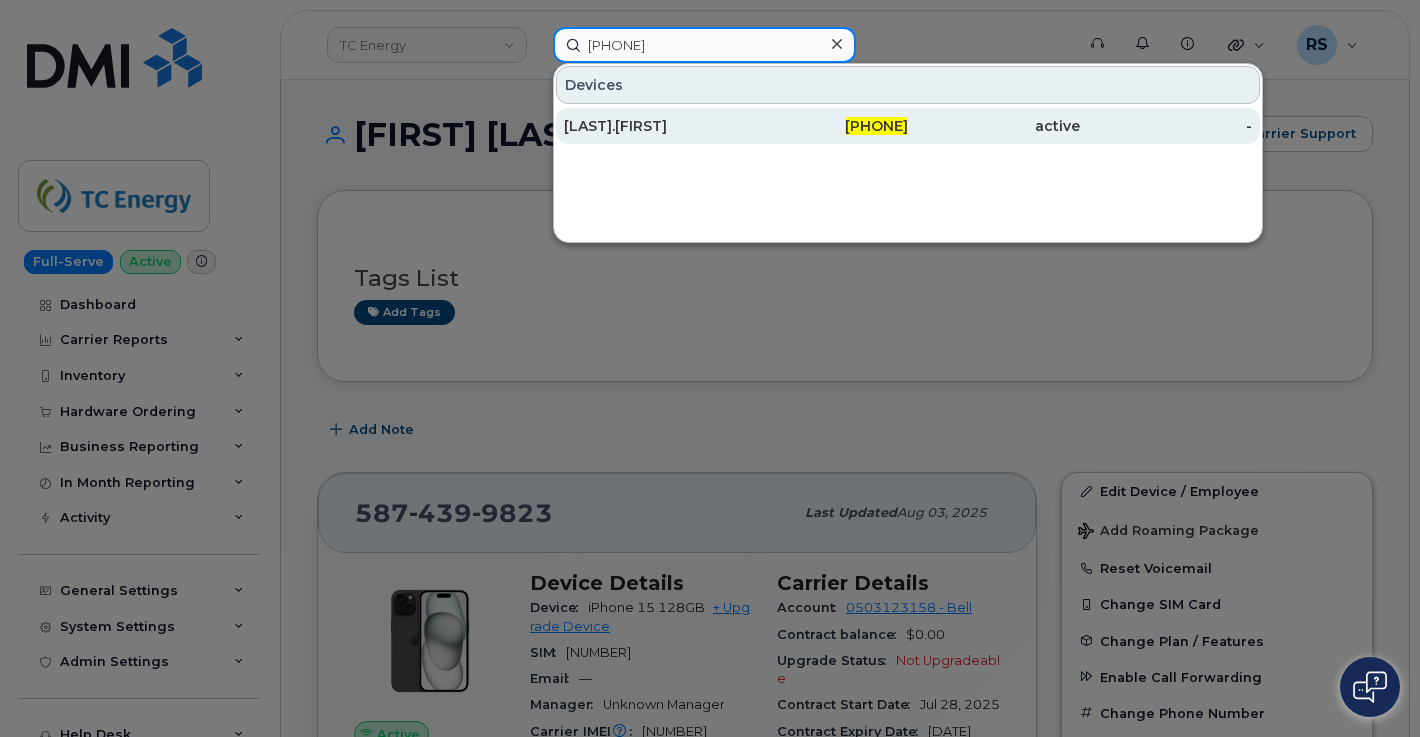 type on "913-448-0699" 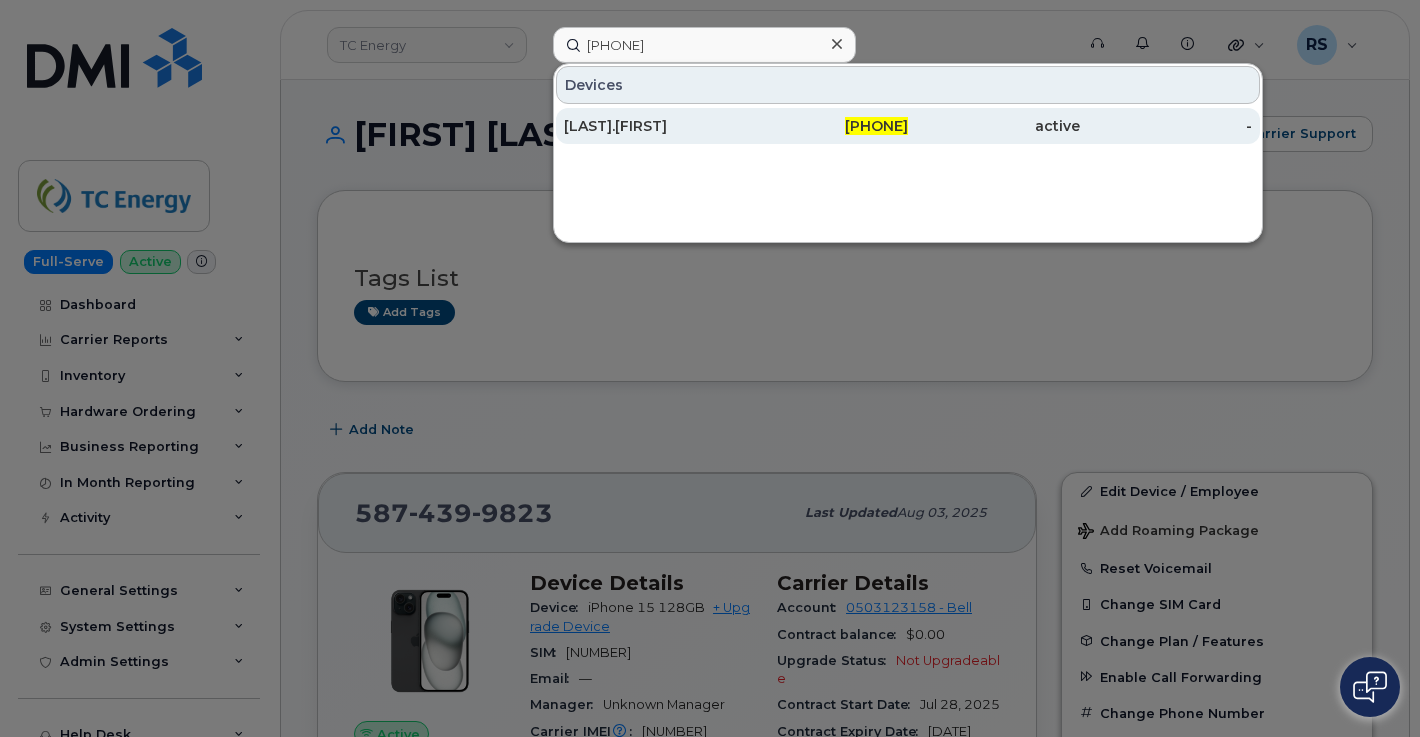click on "Patrick.Reilly" at bounding box center [650, 126] 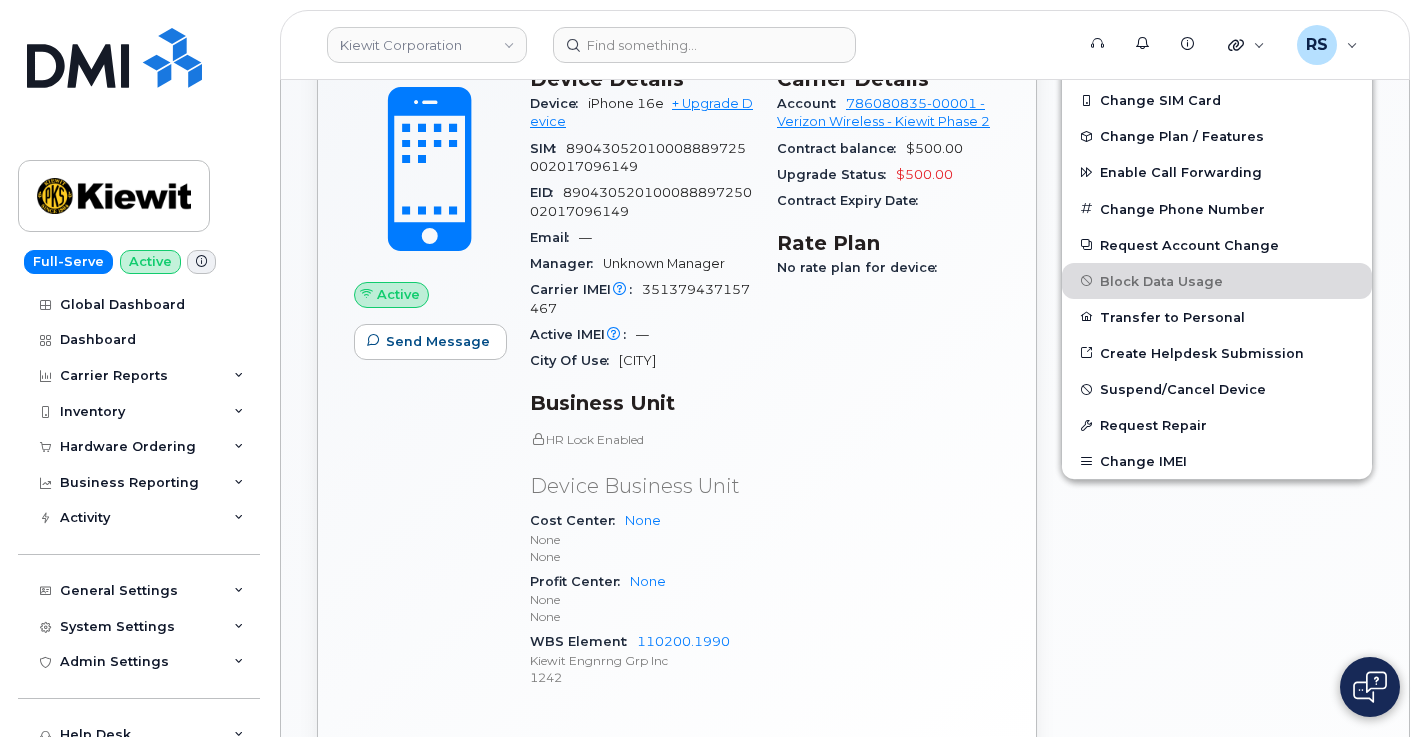 scroll, scrollTop: 667, scrollLeft: 0, axis: vertical 